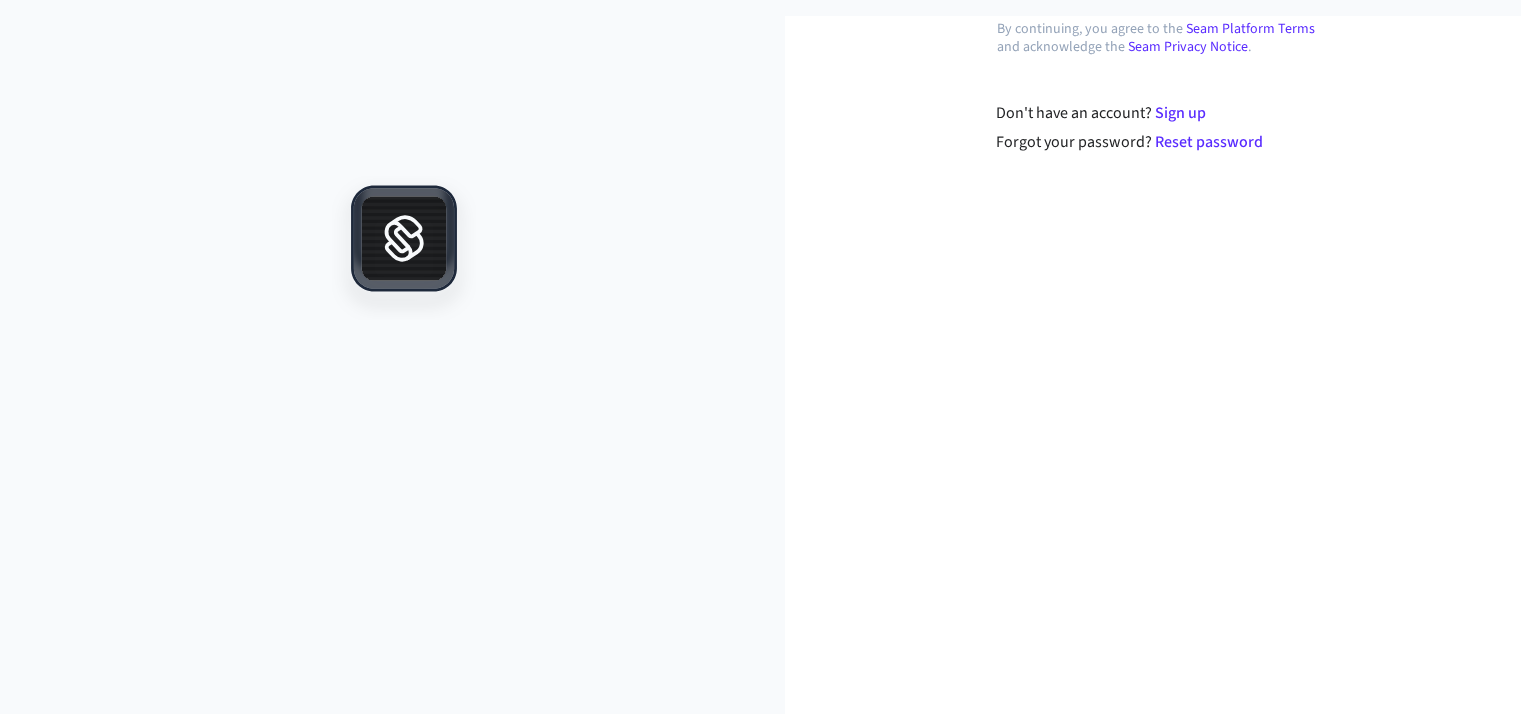 scroll, scrollTop: 0, scrollLeft: 0, axis: both 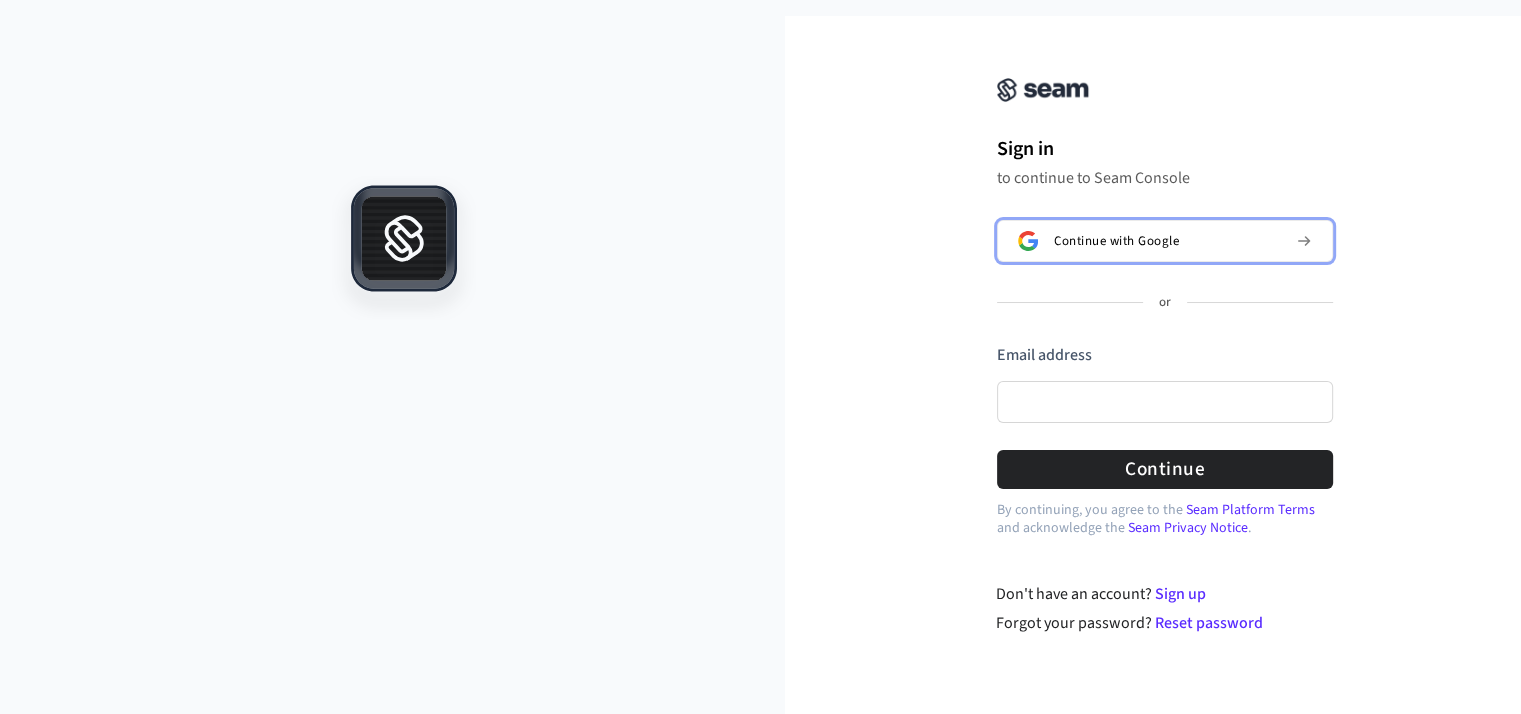 click on "Continue with Google" at bounding box center (1116, 241) 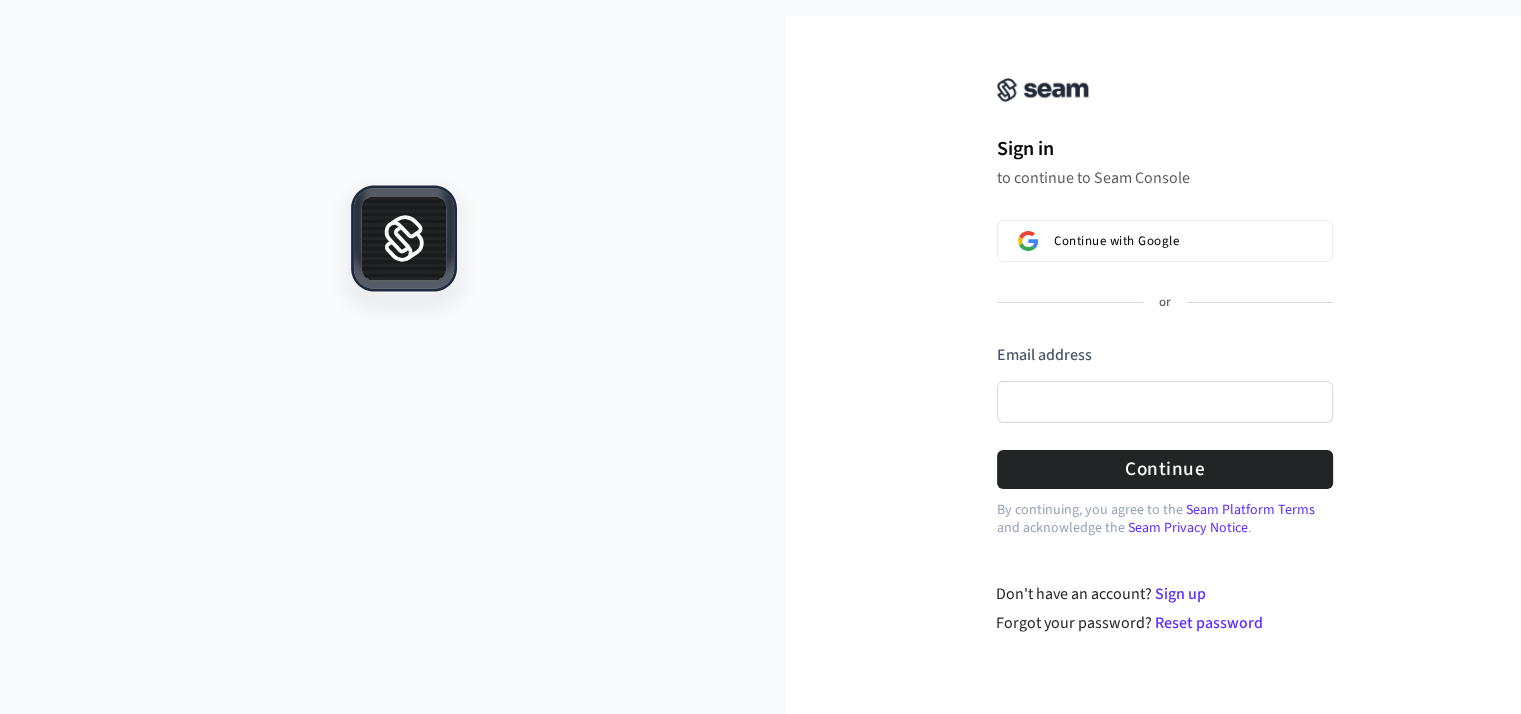 type 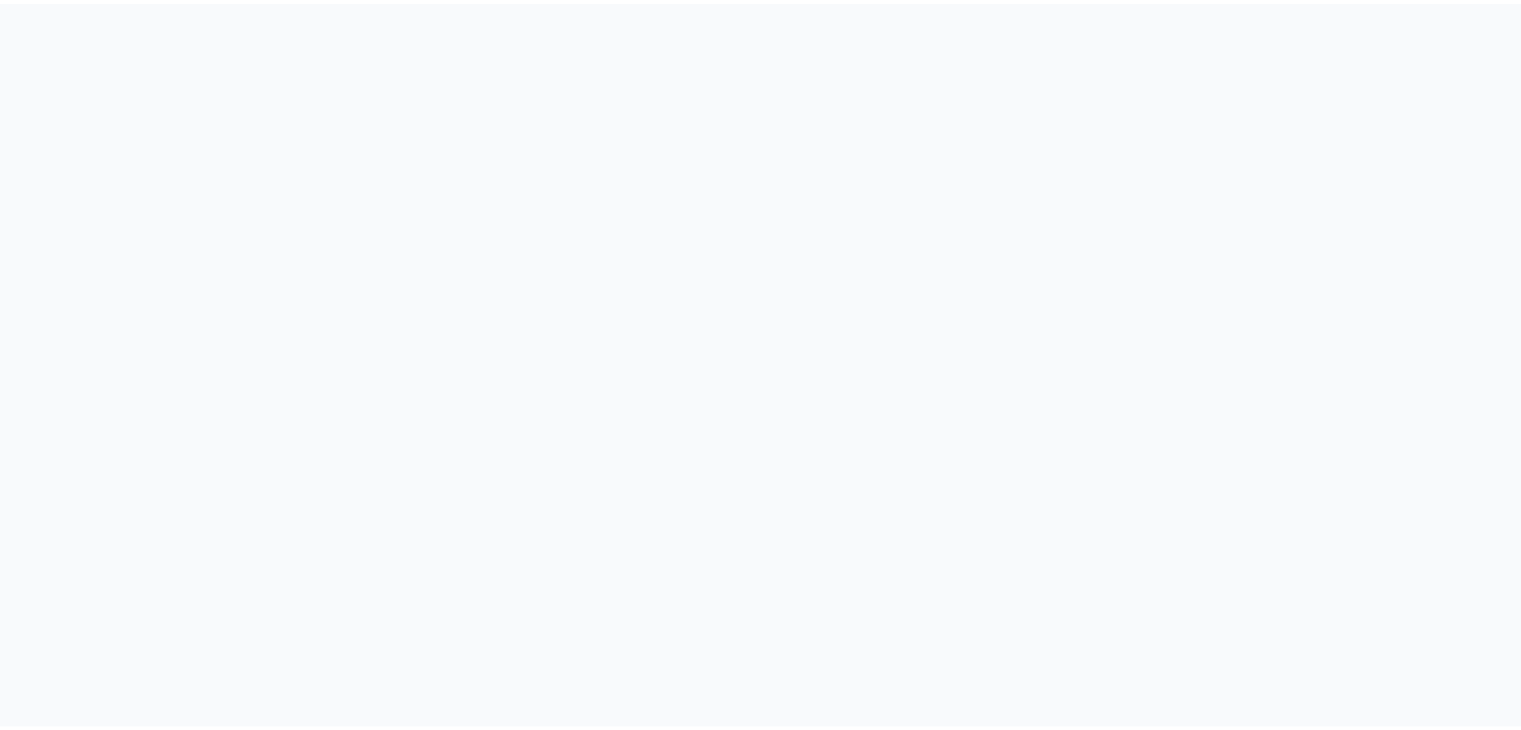 scroll, scrollTop: 0, scrollLeft: 0, axis: both 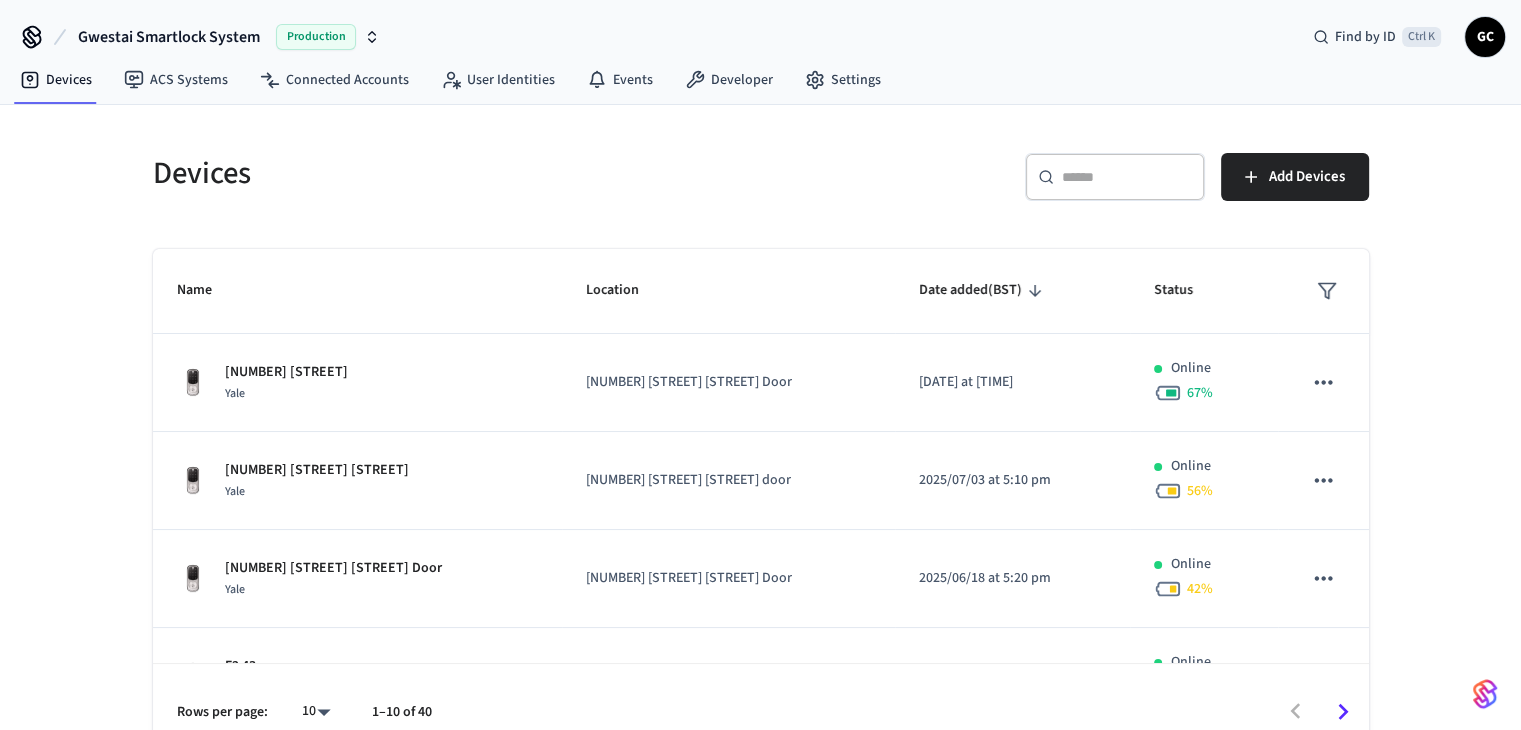 click at bounding box center (1127, 177) 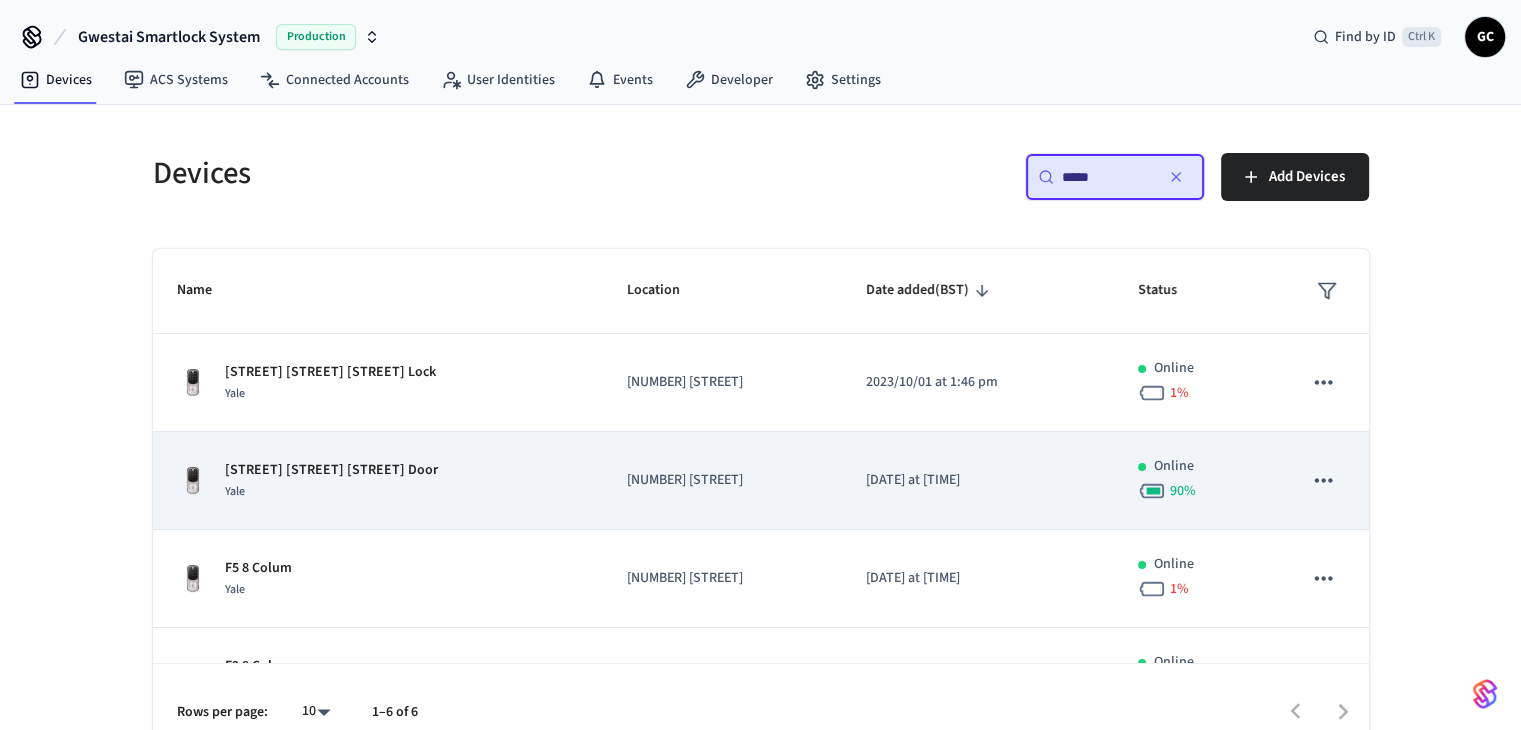 scroll, scrollTop: 0, scrollLeft: 0, axis: both 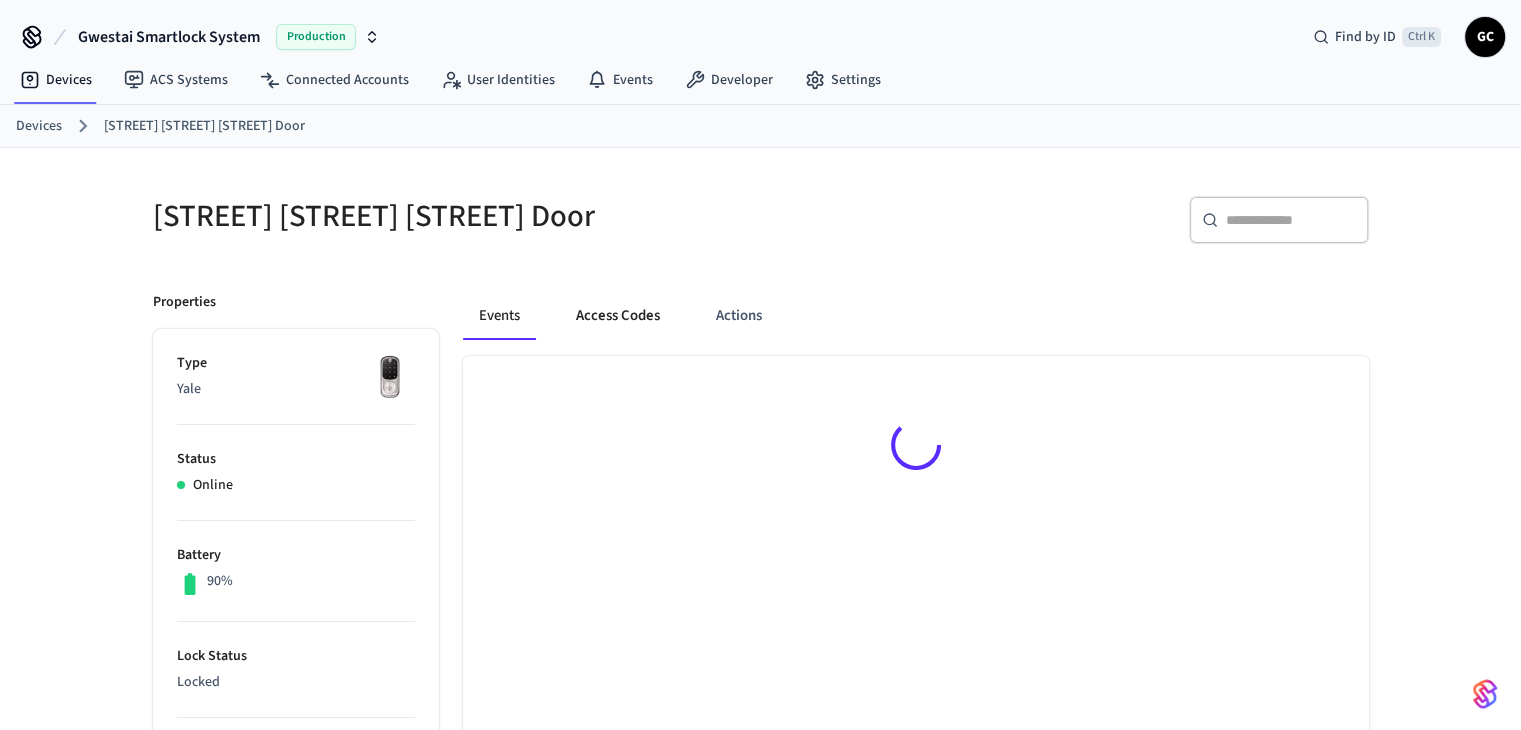 click on "Access Codes" at bounding box center [618, 316] 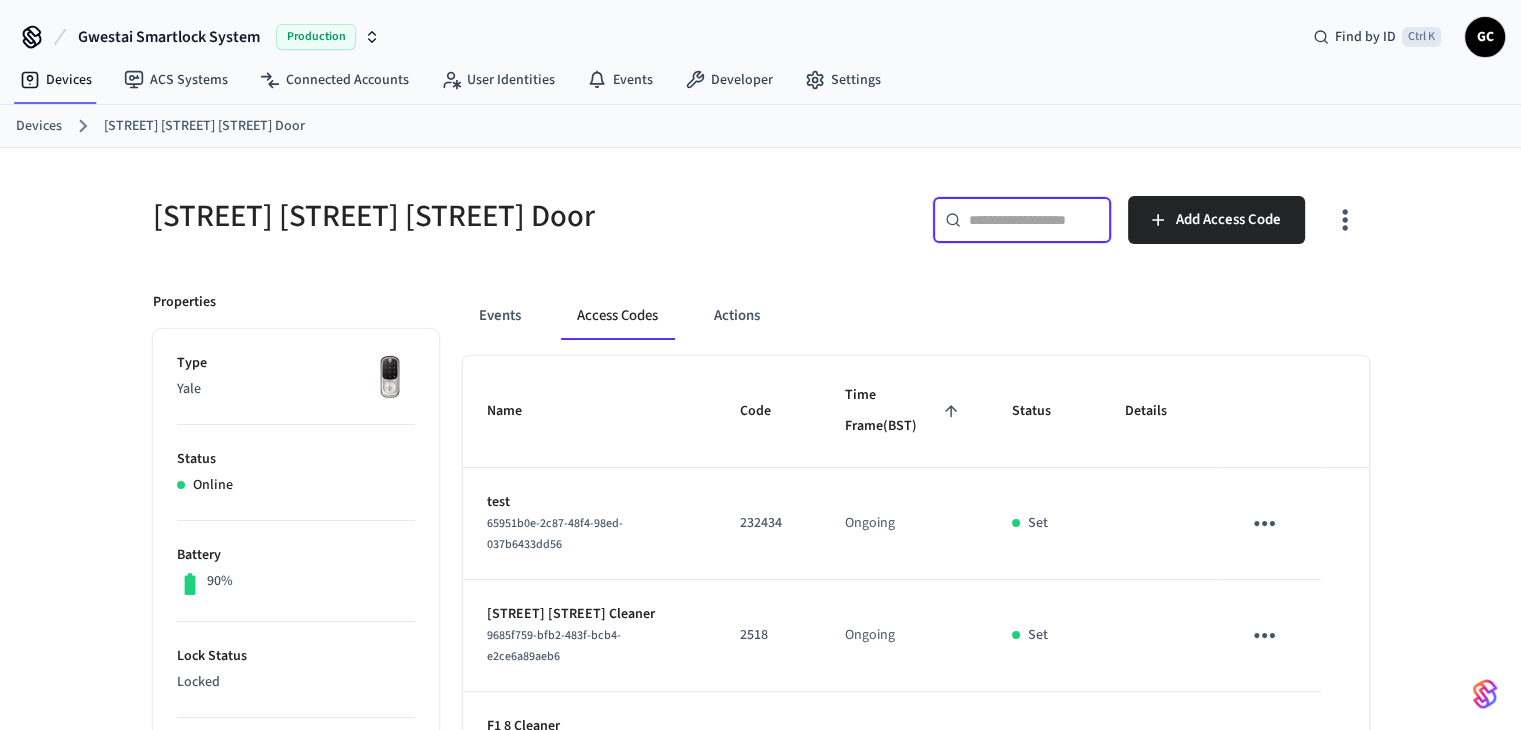 click at bounding box center [1034, 220] 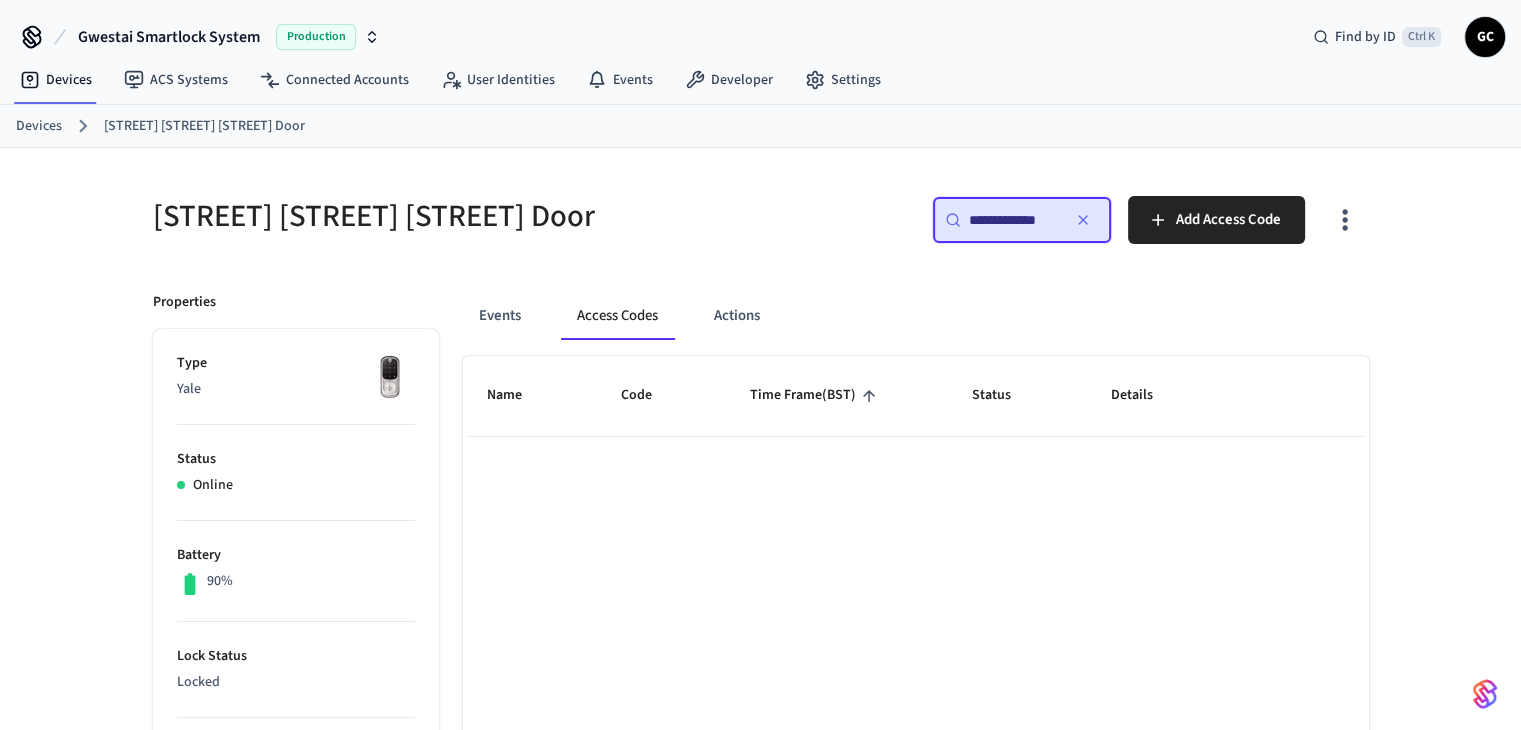 type 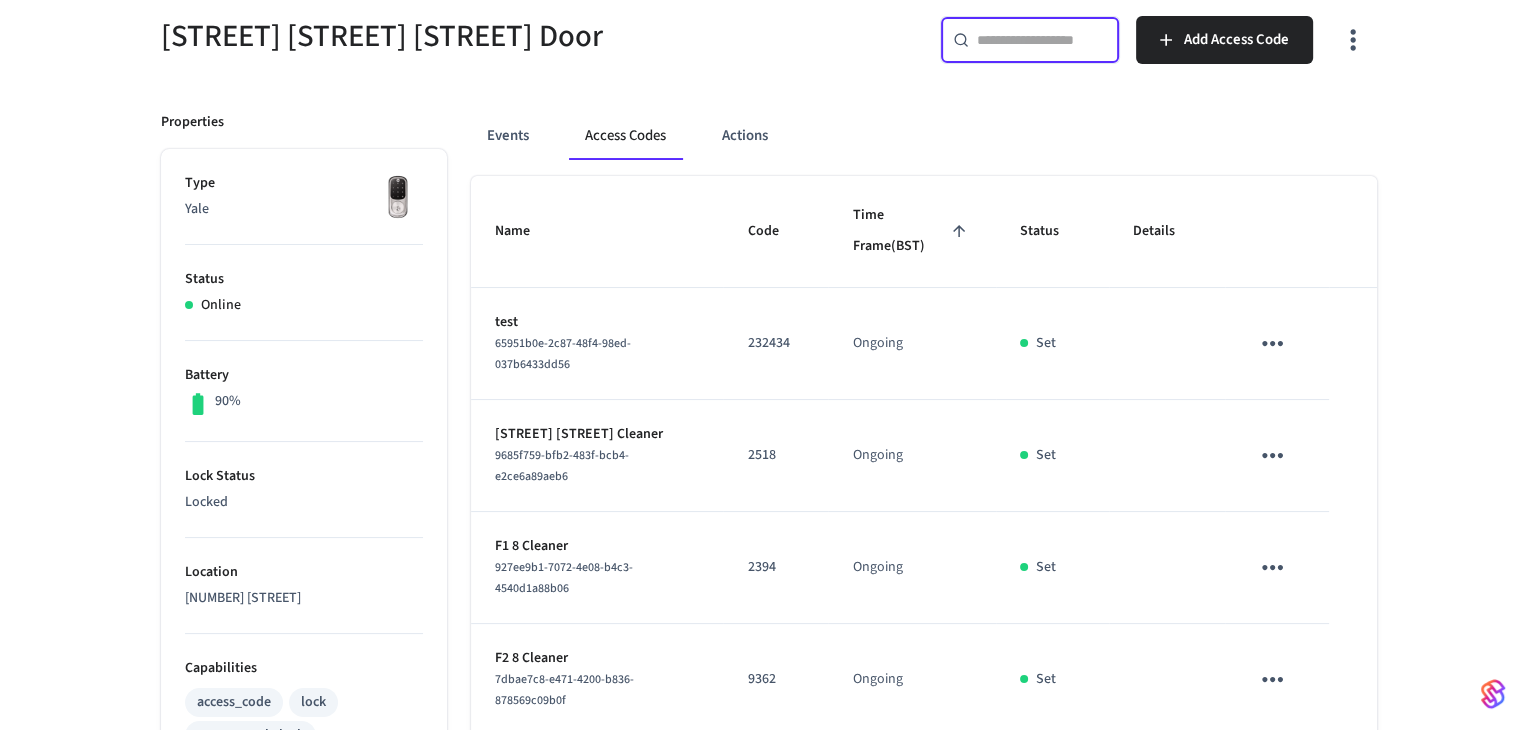 scroll, scrollTop: 0, scrollLeft: 0, axis: both 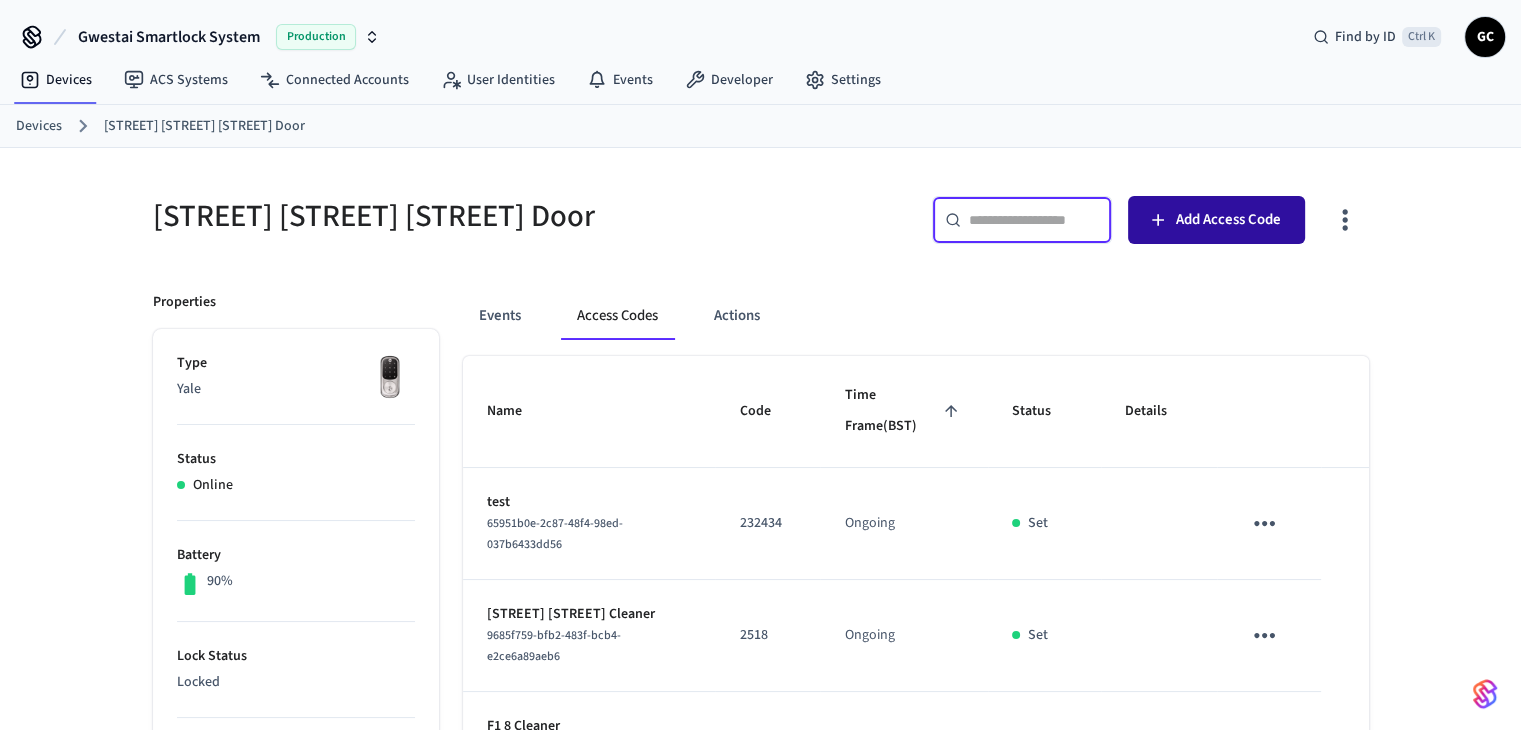 click 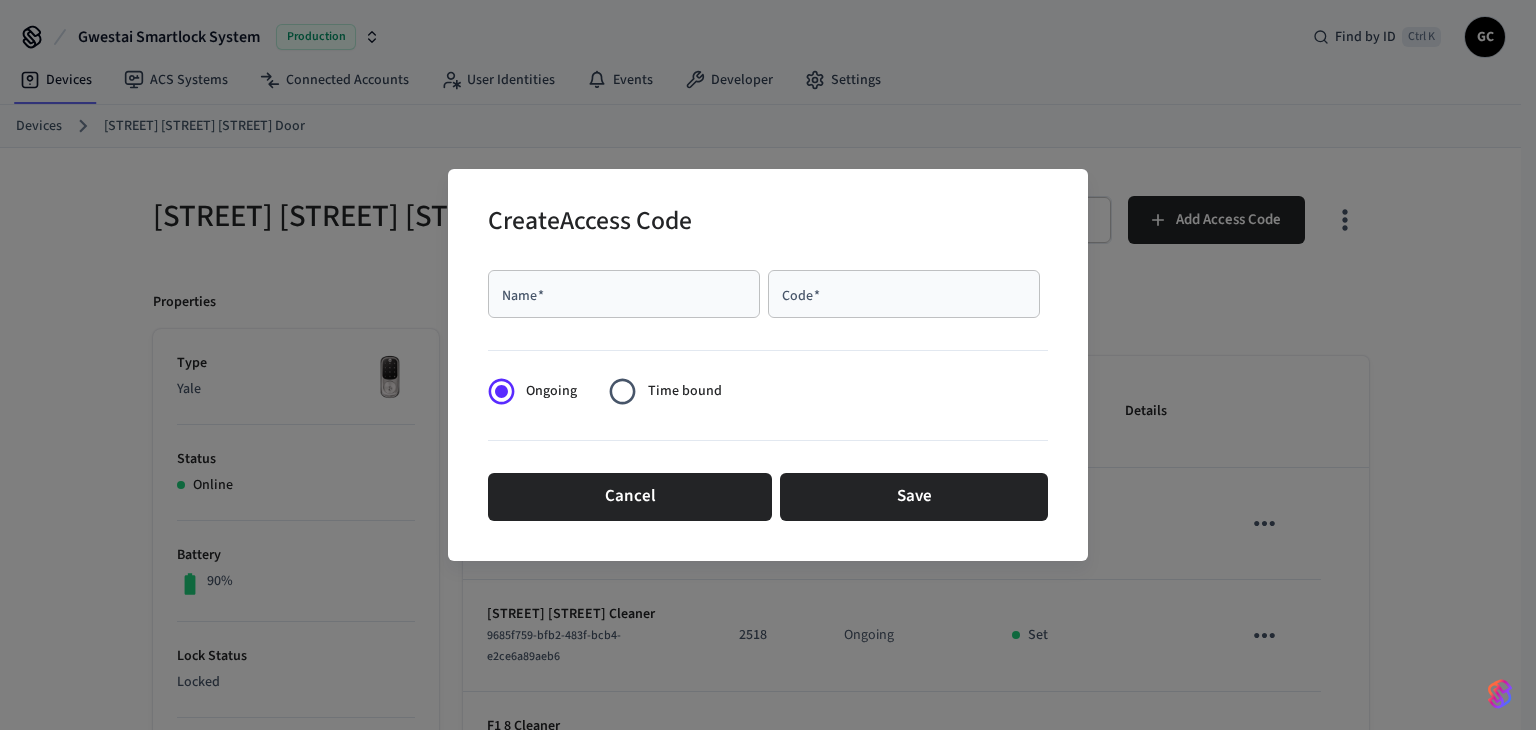 click on "Name   *" at bounding box center (624, 294) 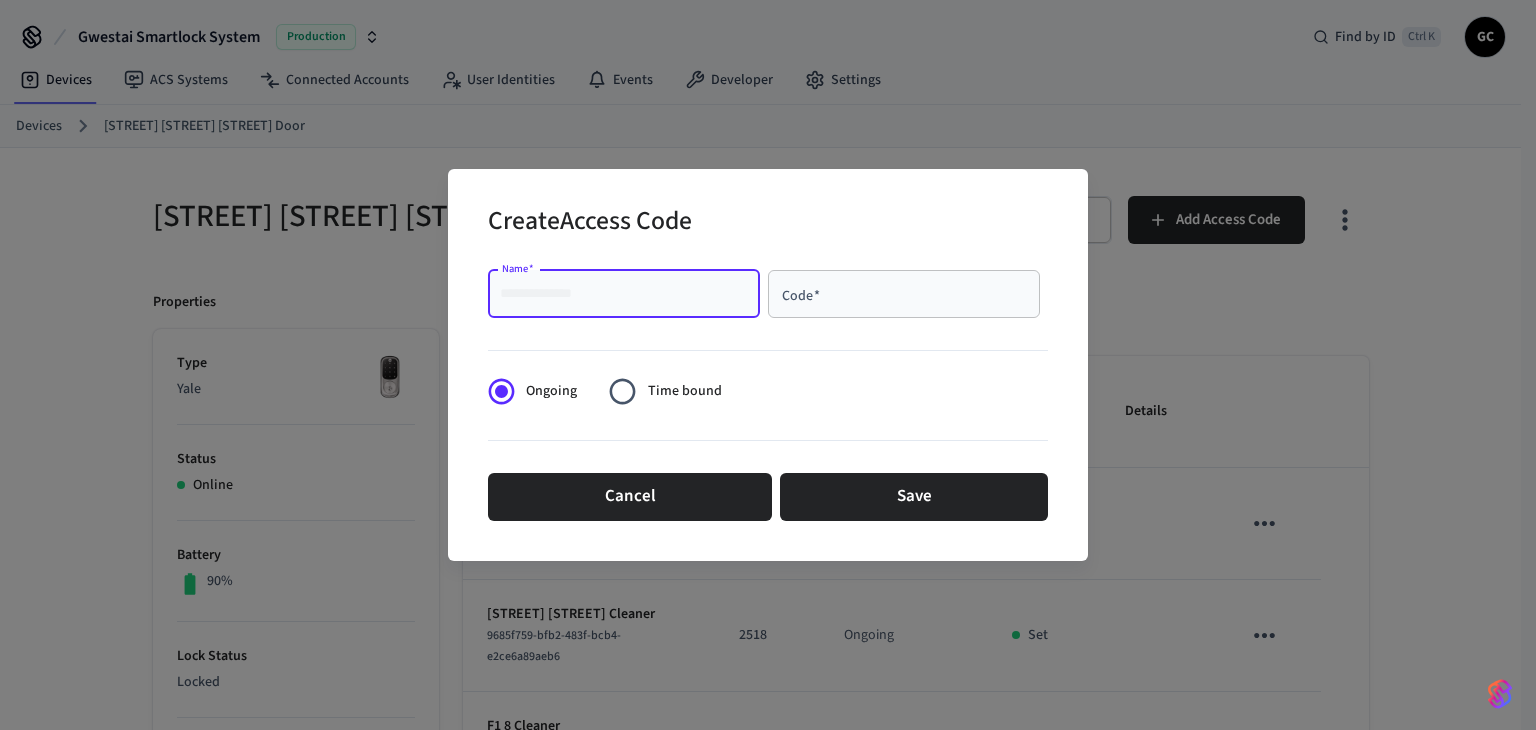 paste on "**********" 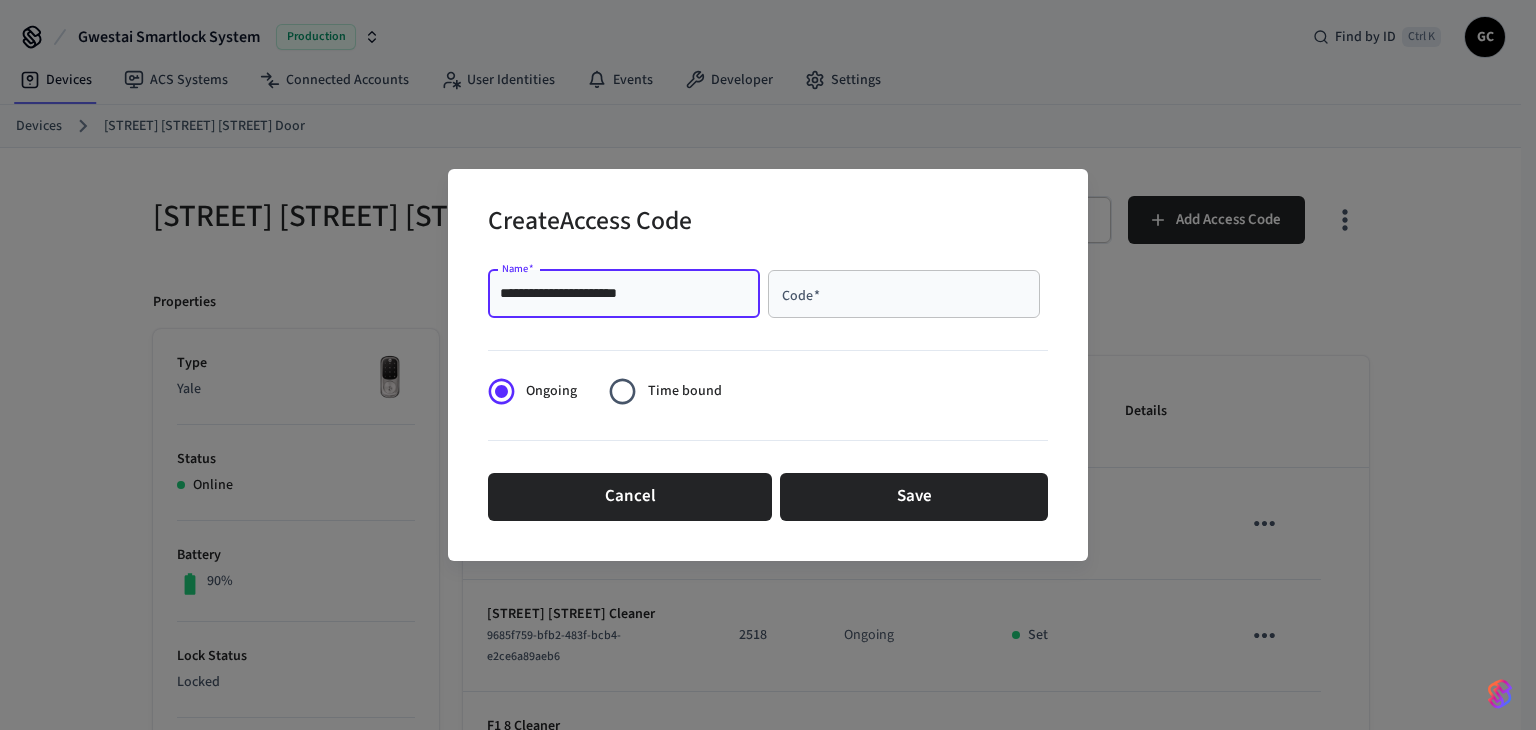 type on "**********" 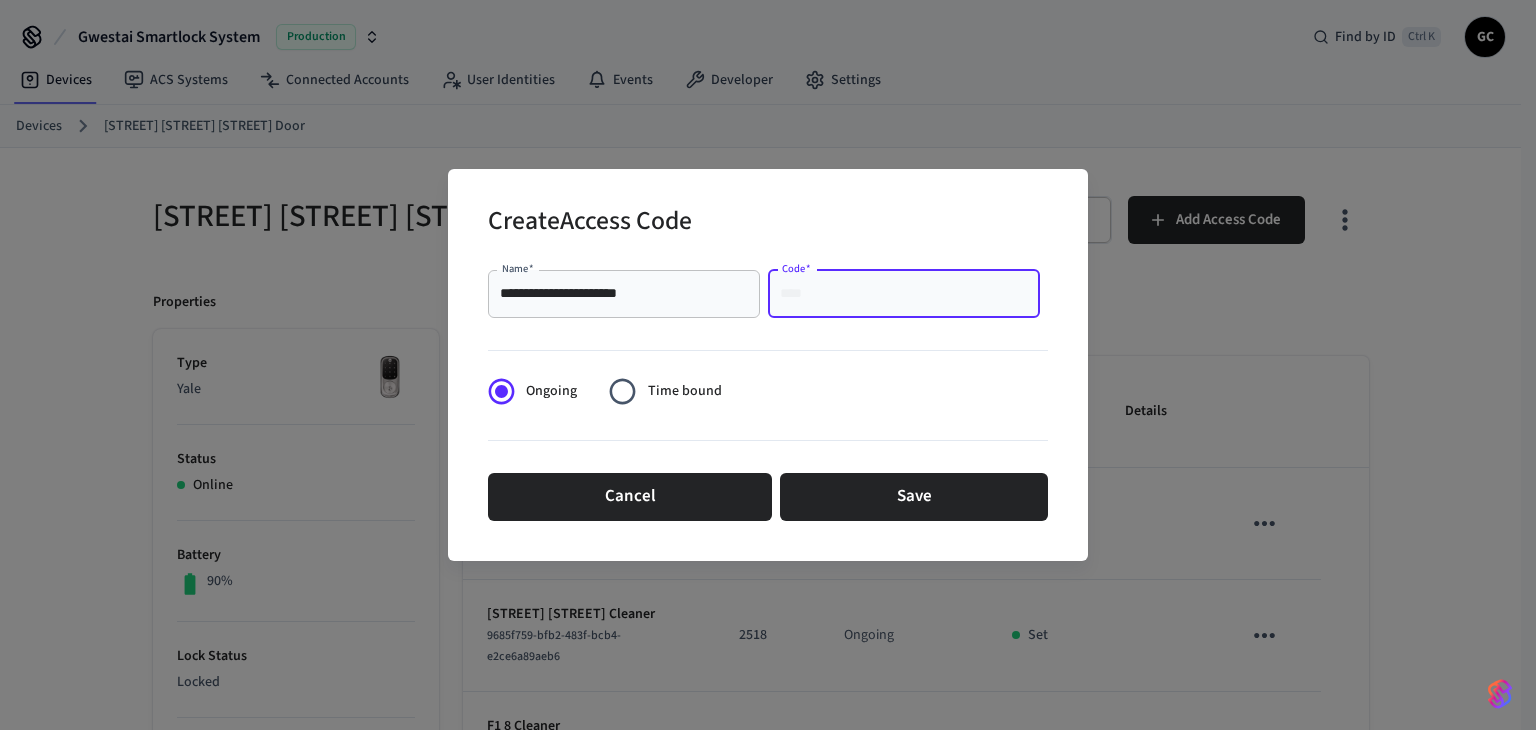 paste on "****" 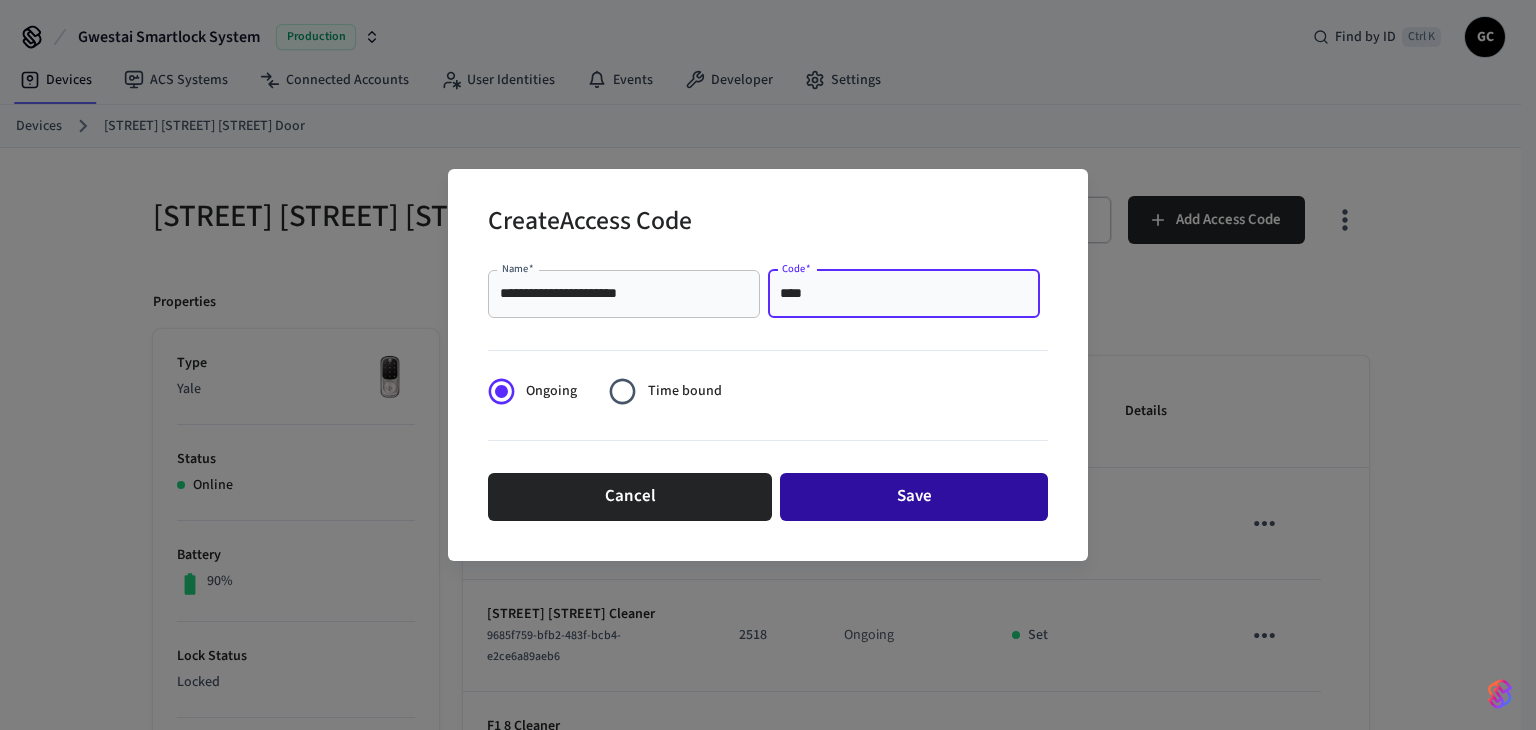 type on "****" 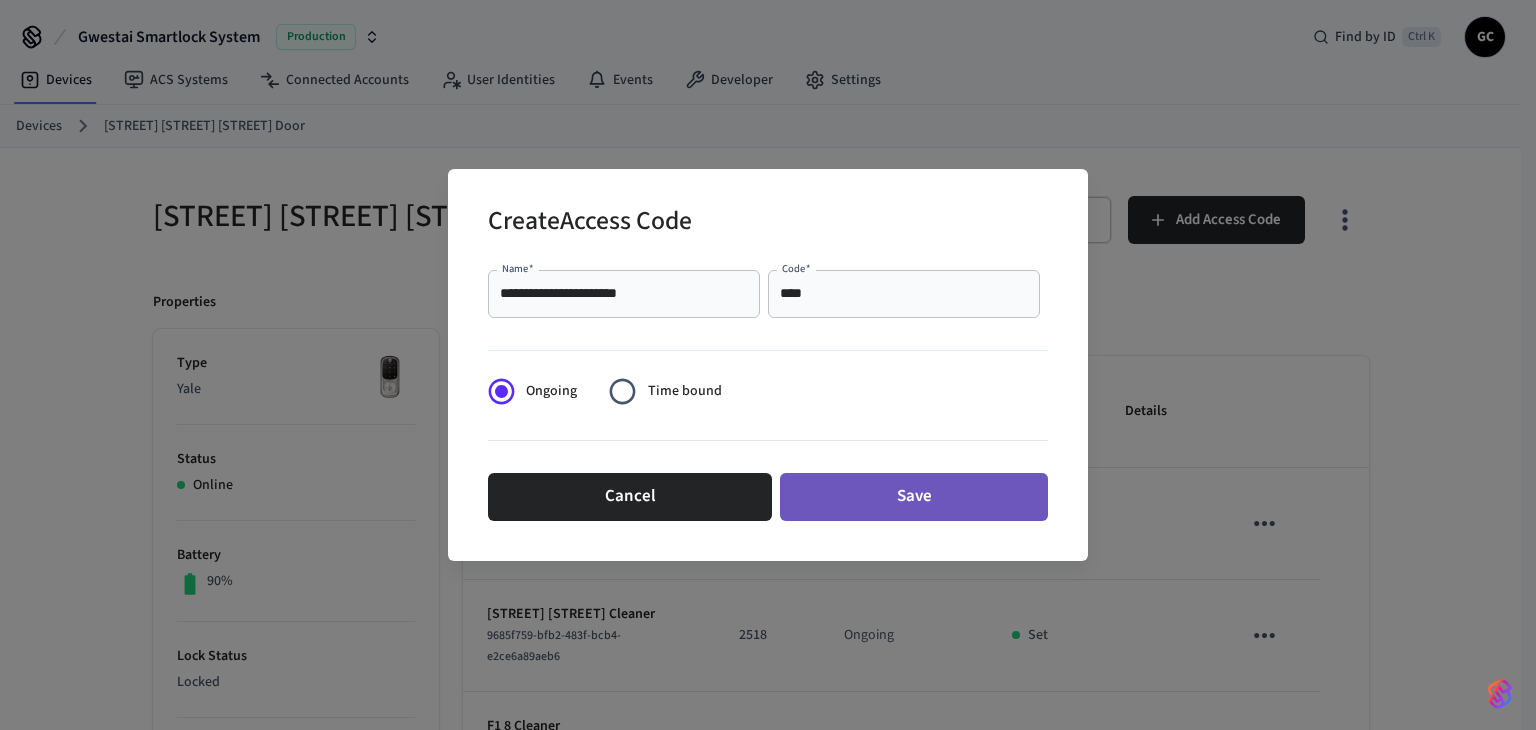click on "Save" at bounding box center [914, 497] 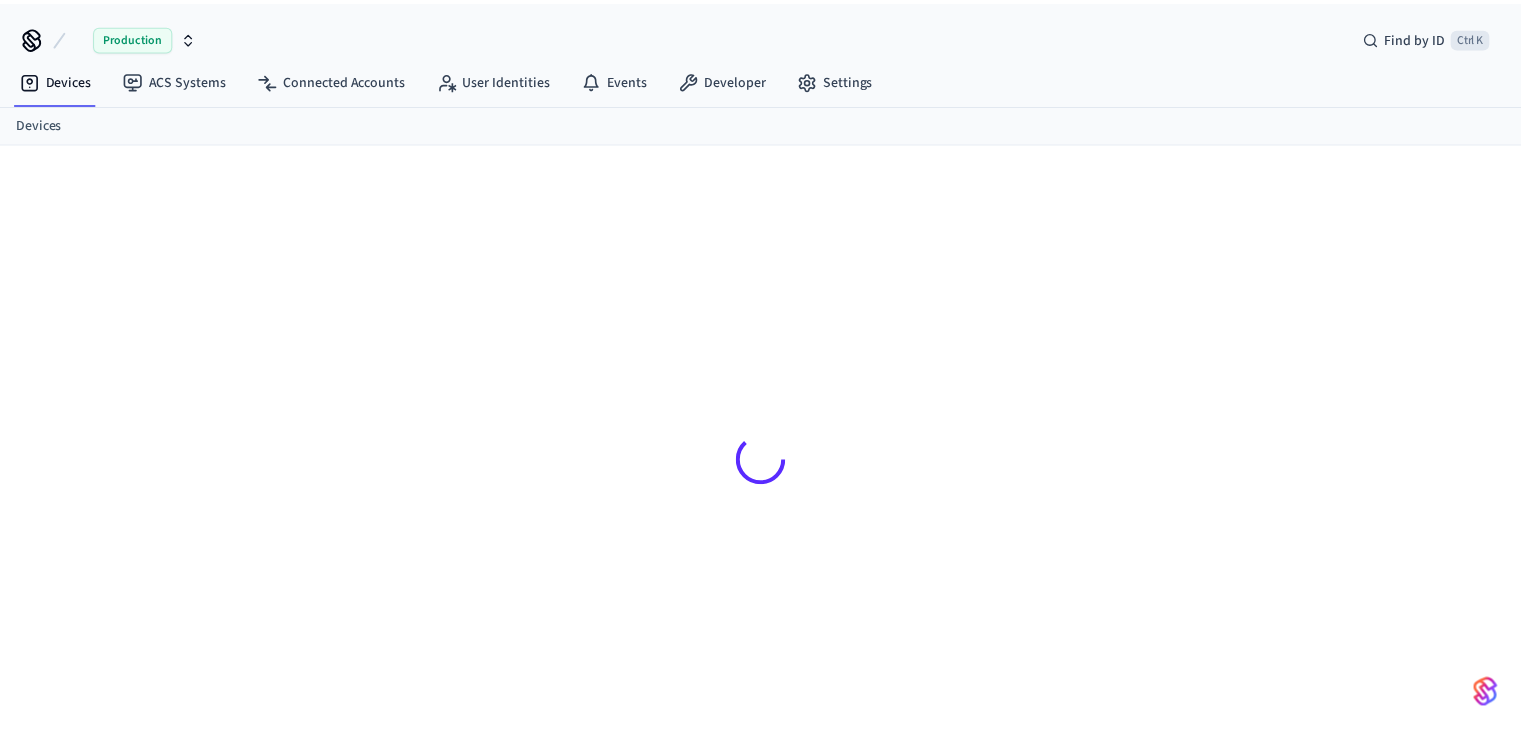 scroll, scrollTop: 0, scrollLeft: 0, axis: both 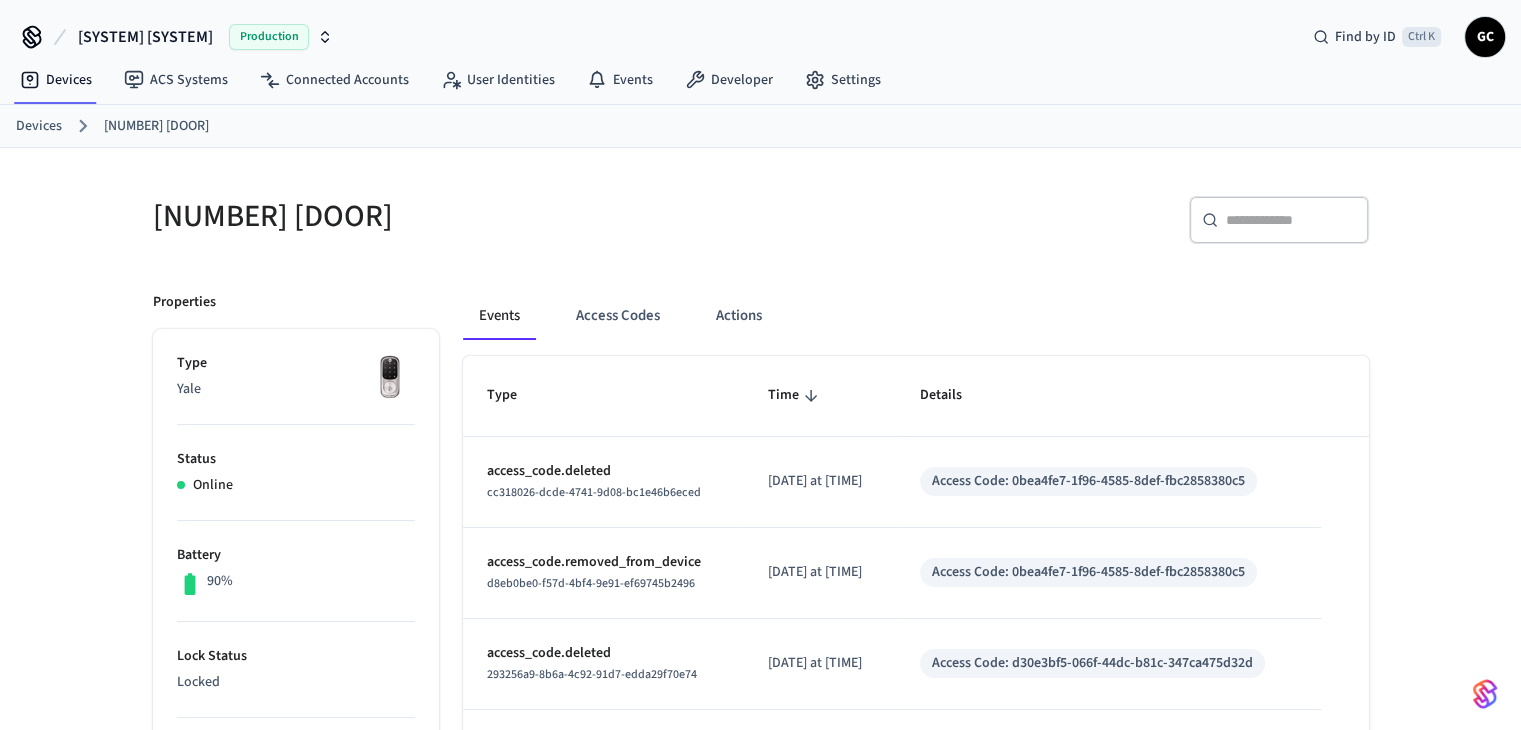 click on "Devices" at bounding box center [39, 126] 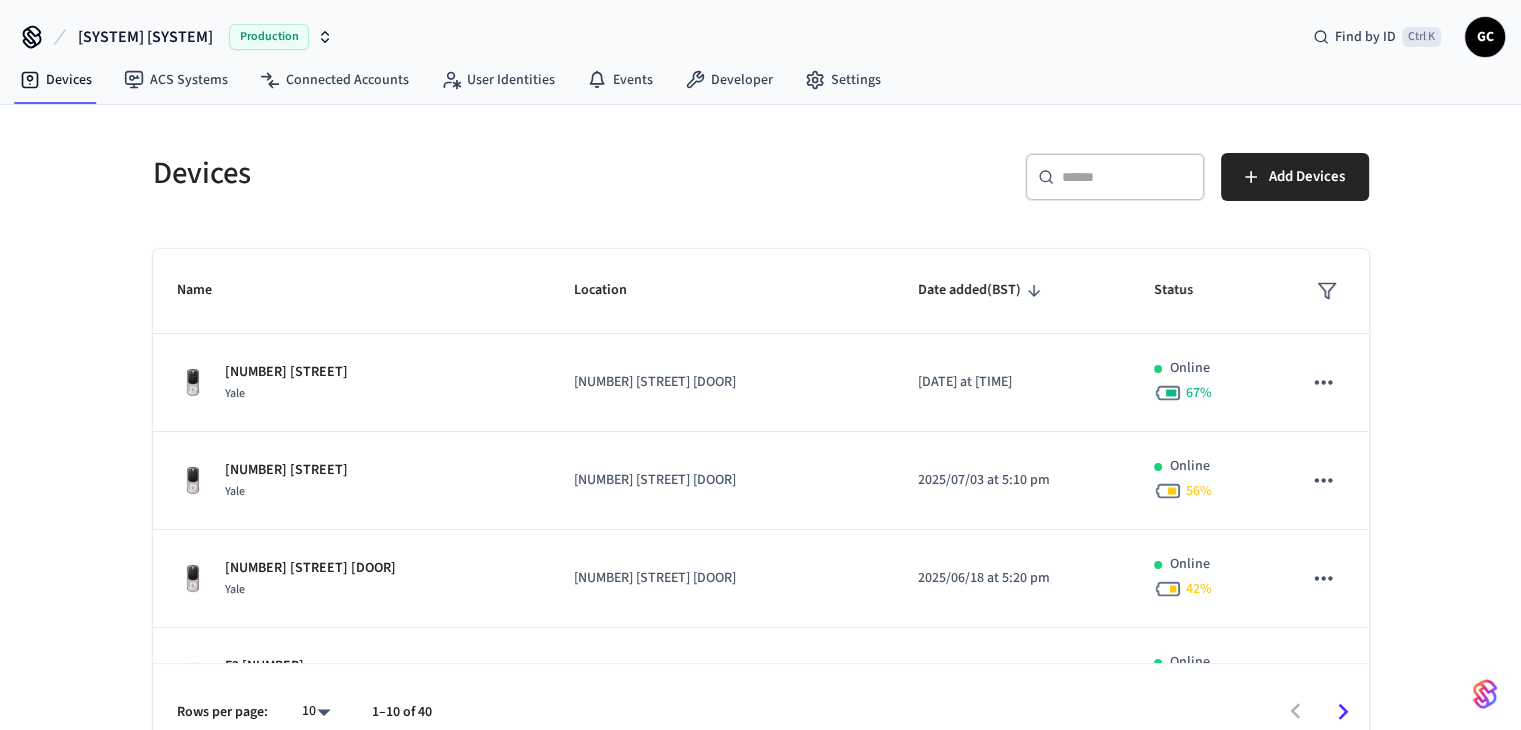 click on "​ ​" at bounding box center (1115, 177) 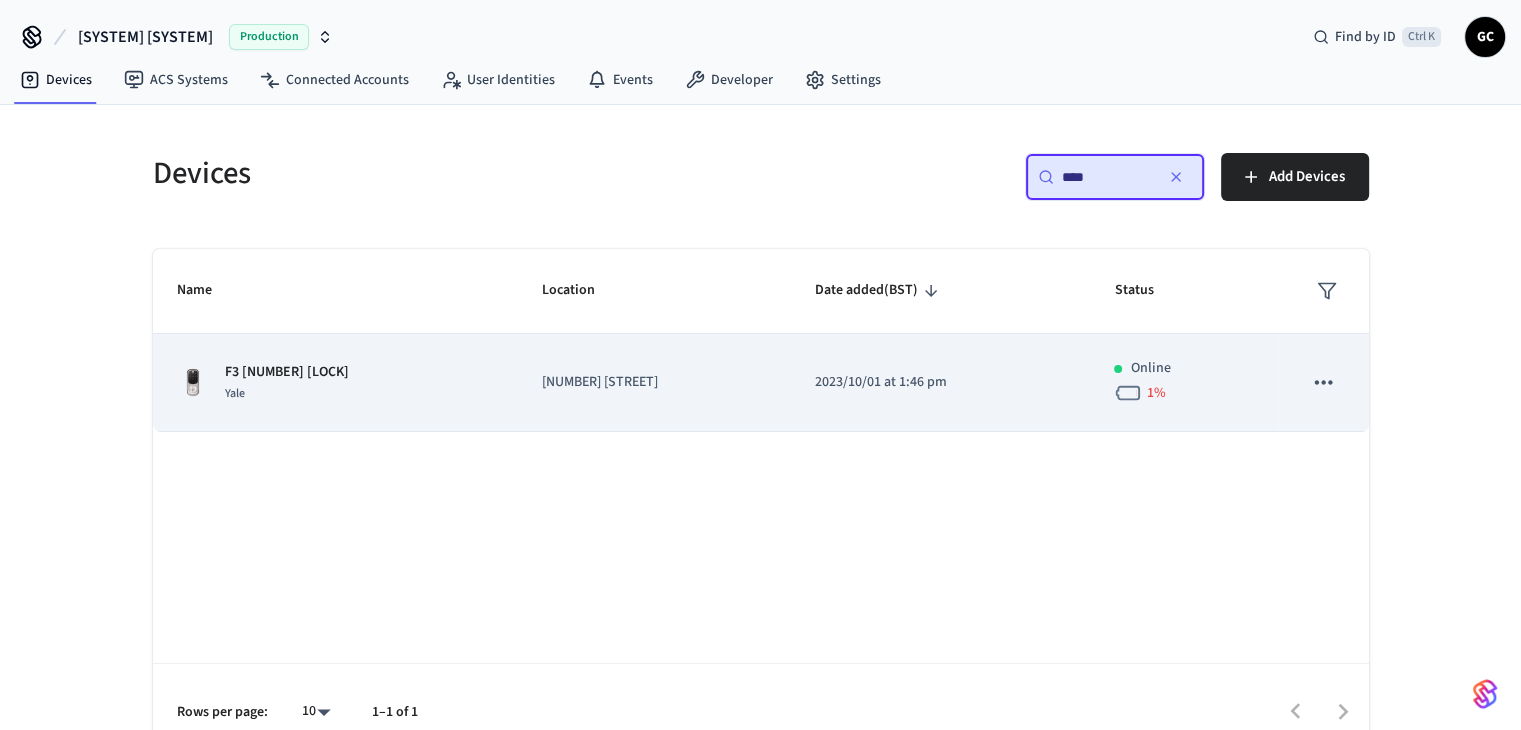 type on "****" 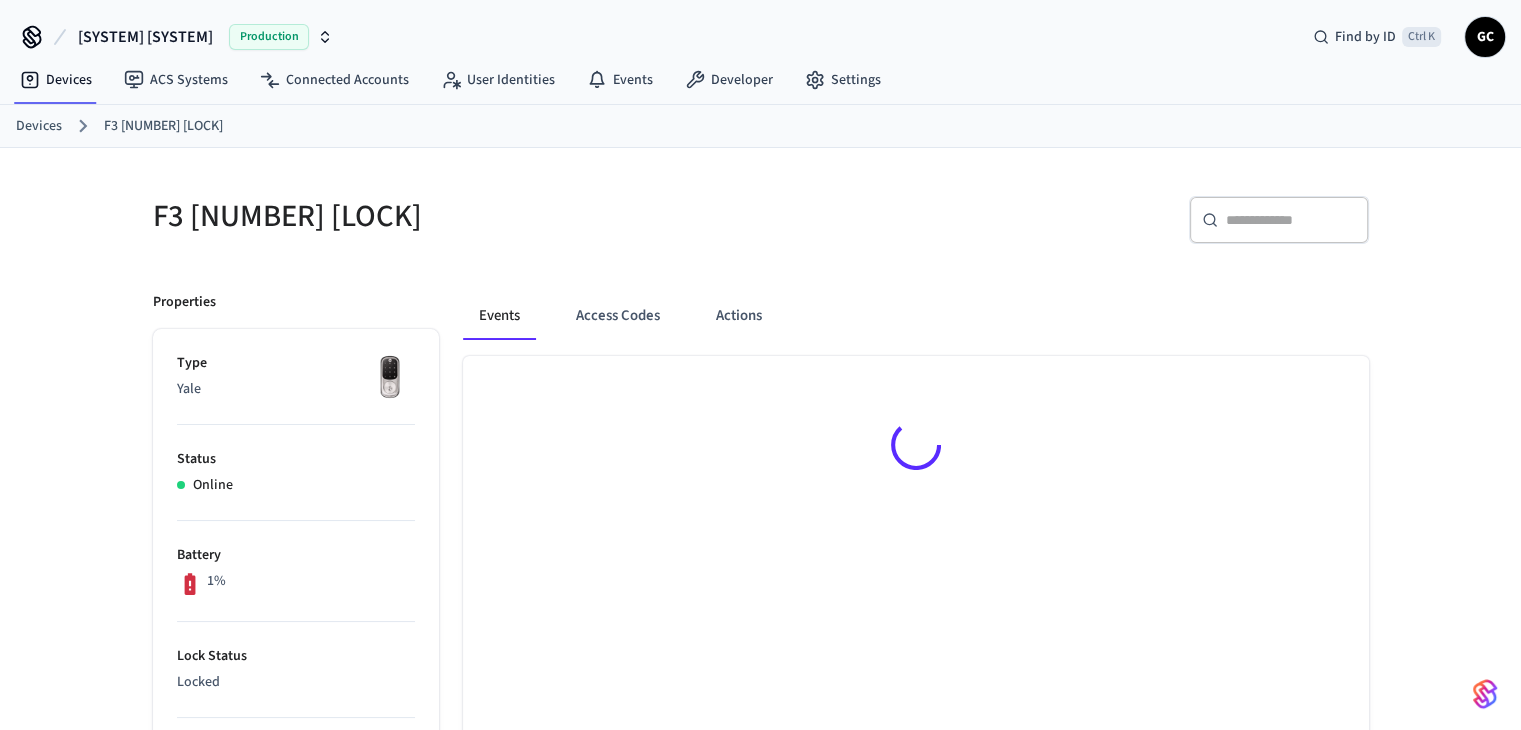 click on "Events Access Codes Actions" at bounding box center (904, 928) 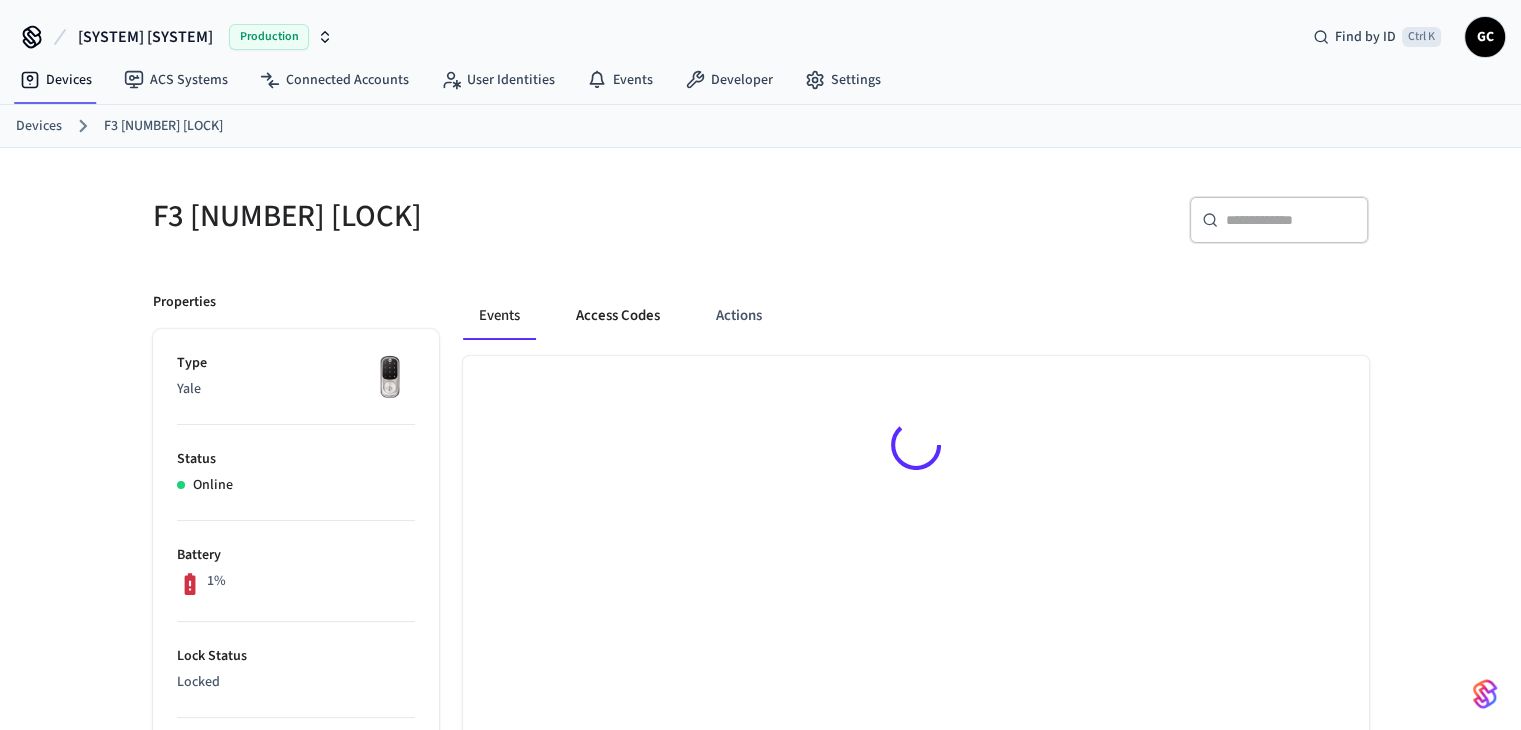 click on "Access Codes" at bounding box center (618, 316) 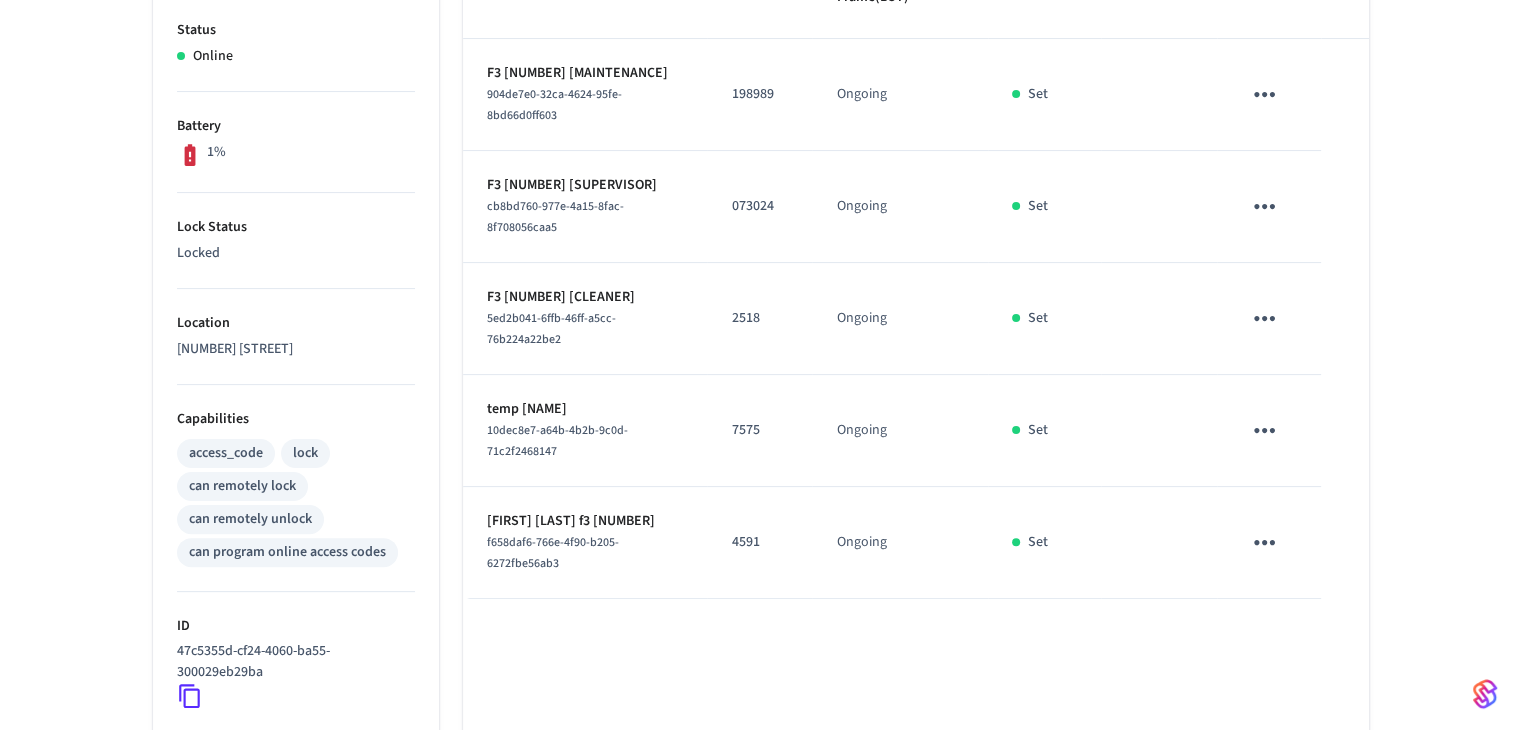 scroll, scrollTop: 400, scrollLeft: 0, axis: vertical 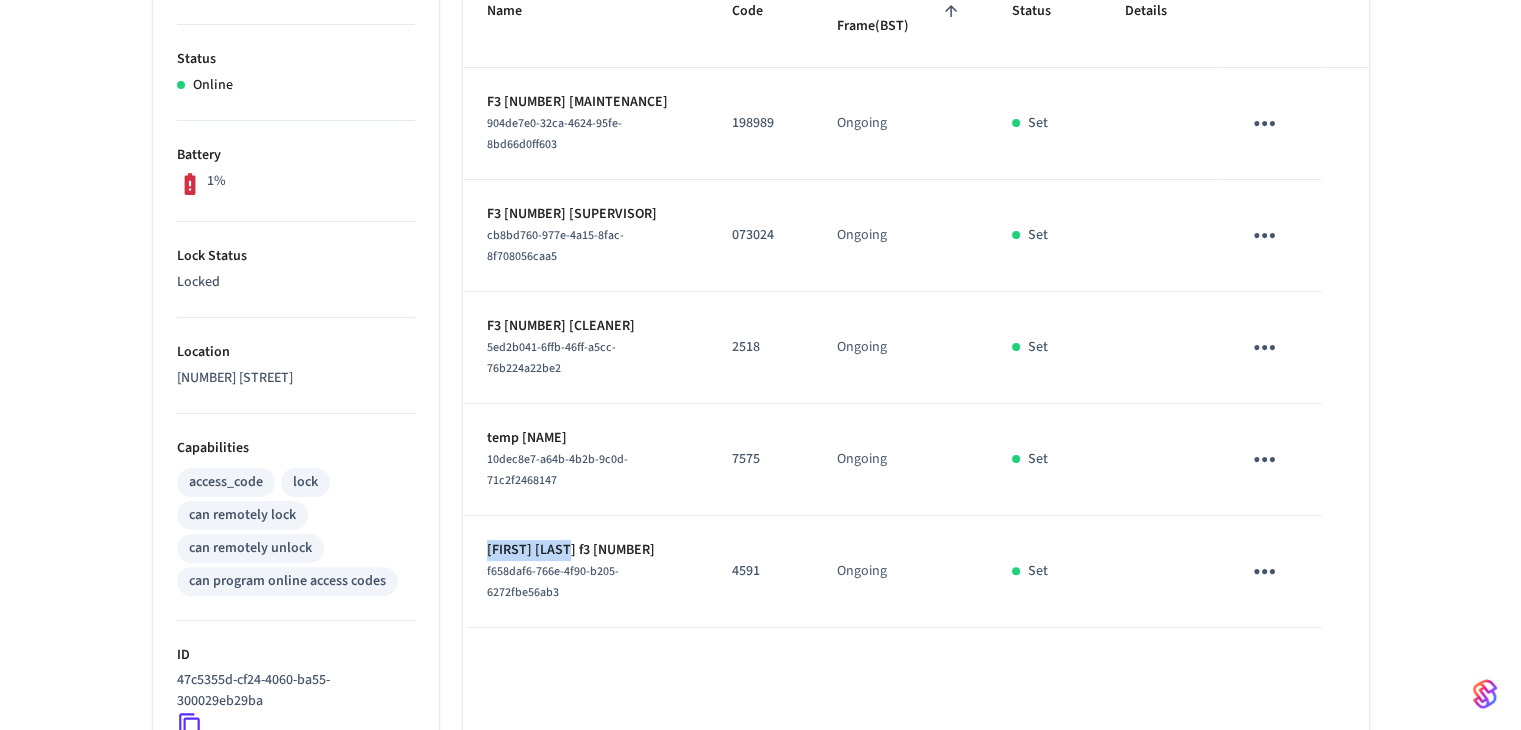 drag, startPoint x: 481, startPoint y: 548, endPoint x: 563, endPoint y: 551, distance: 82.05486 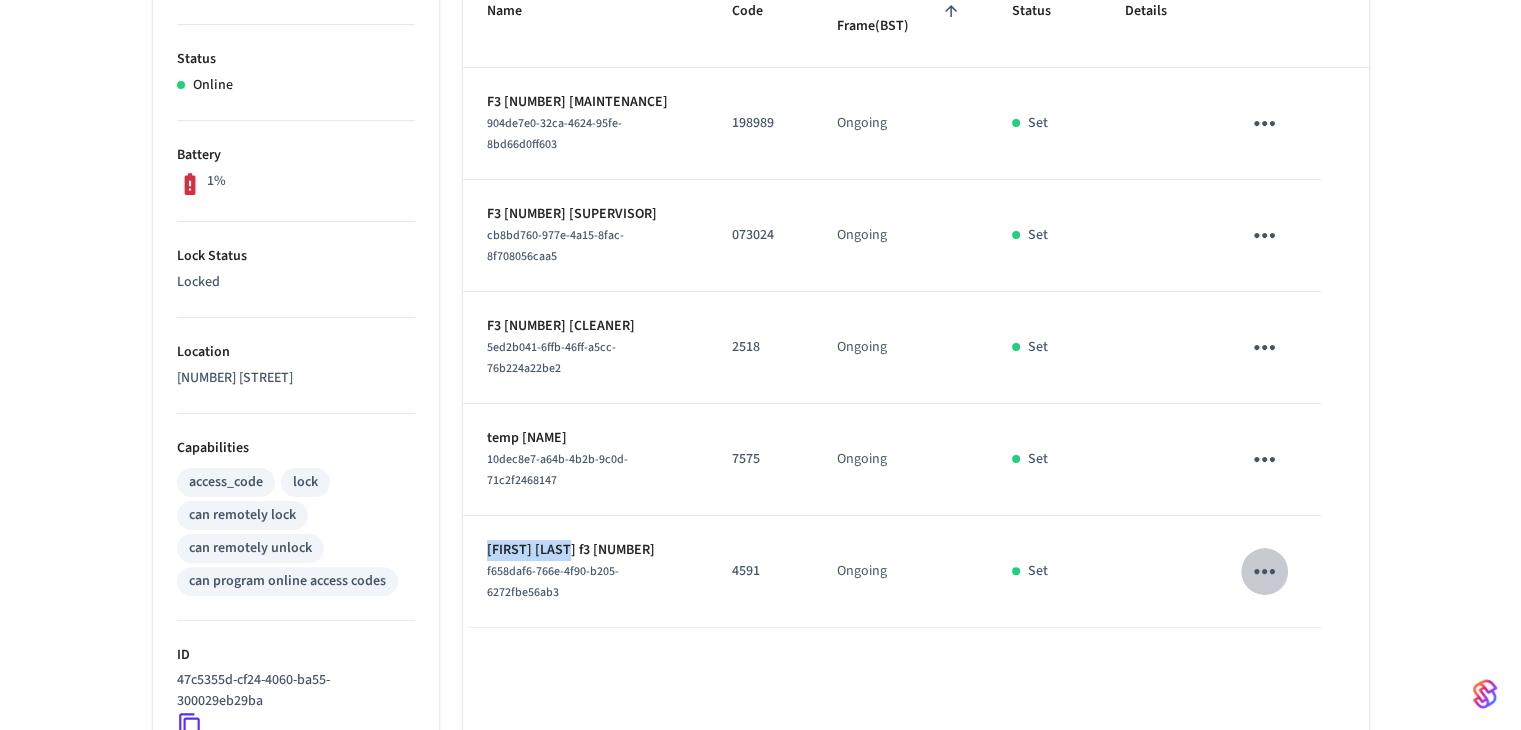 click 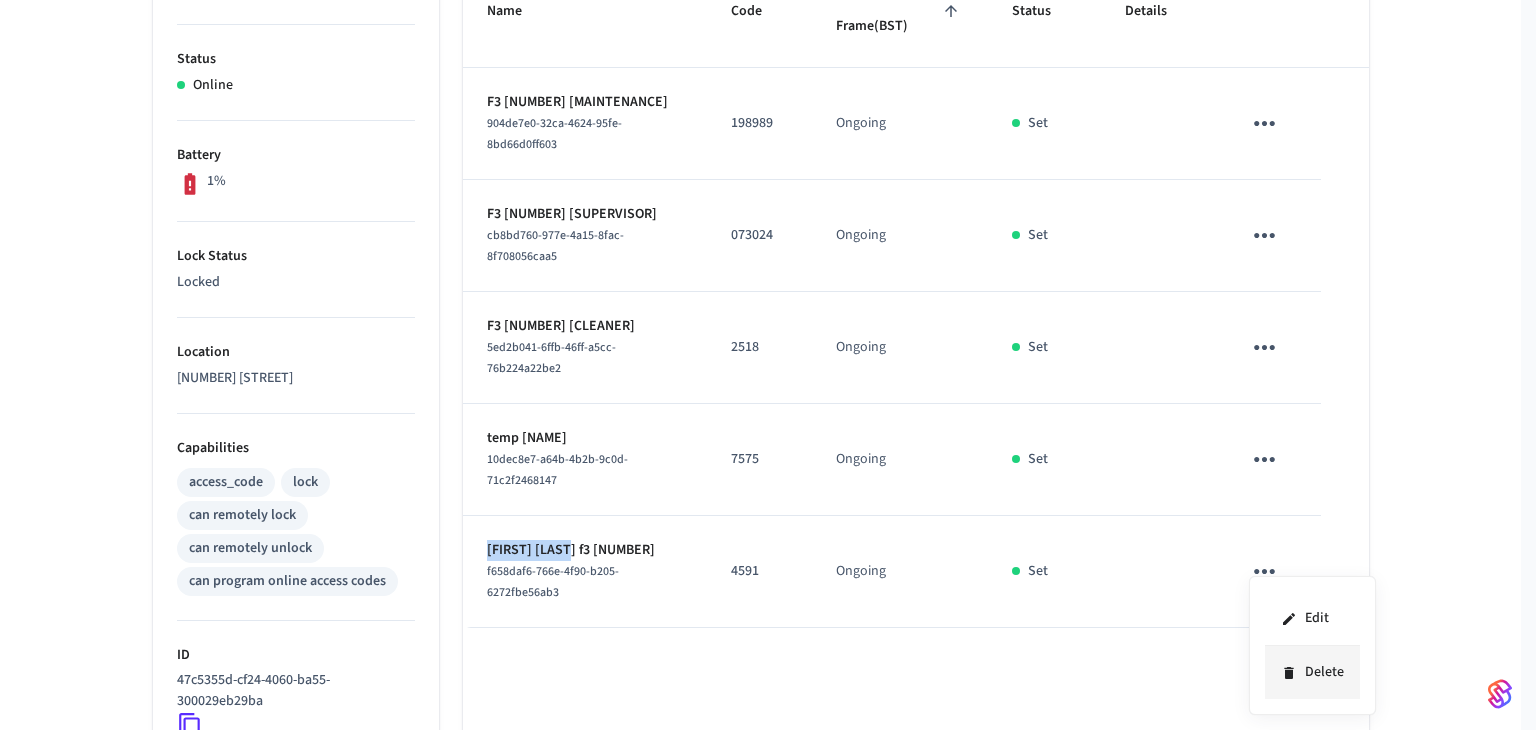 click on "Delete" at bounding box center [1312, 672] 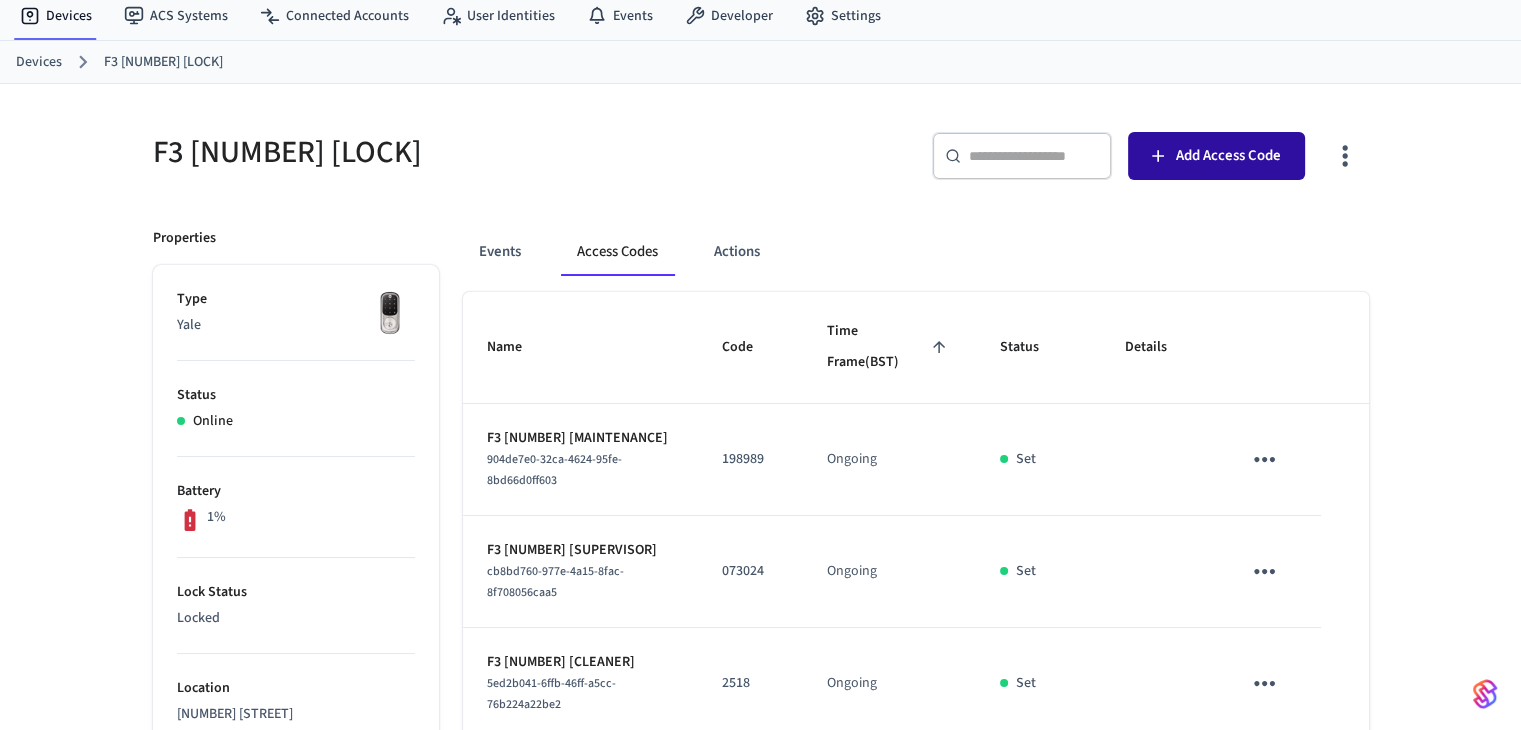 scroll, scrollTop: 0, scrollLeft: 0, axis: both 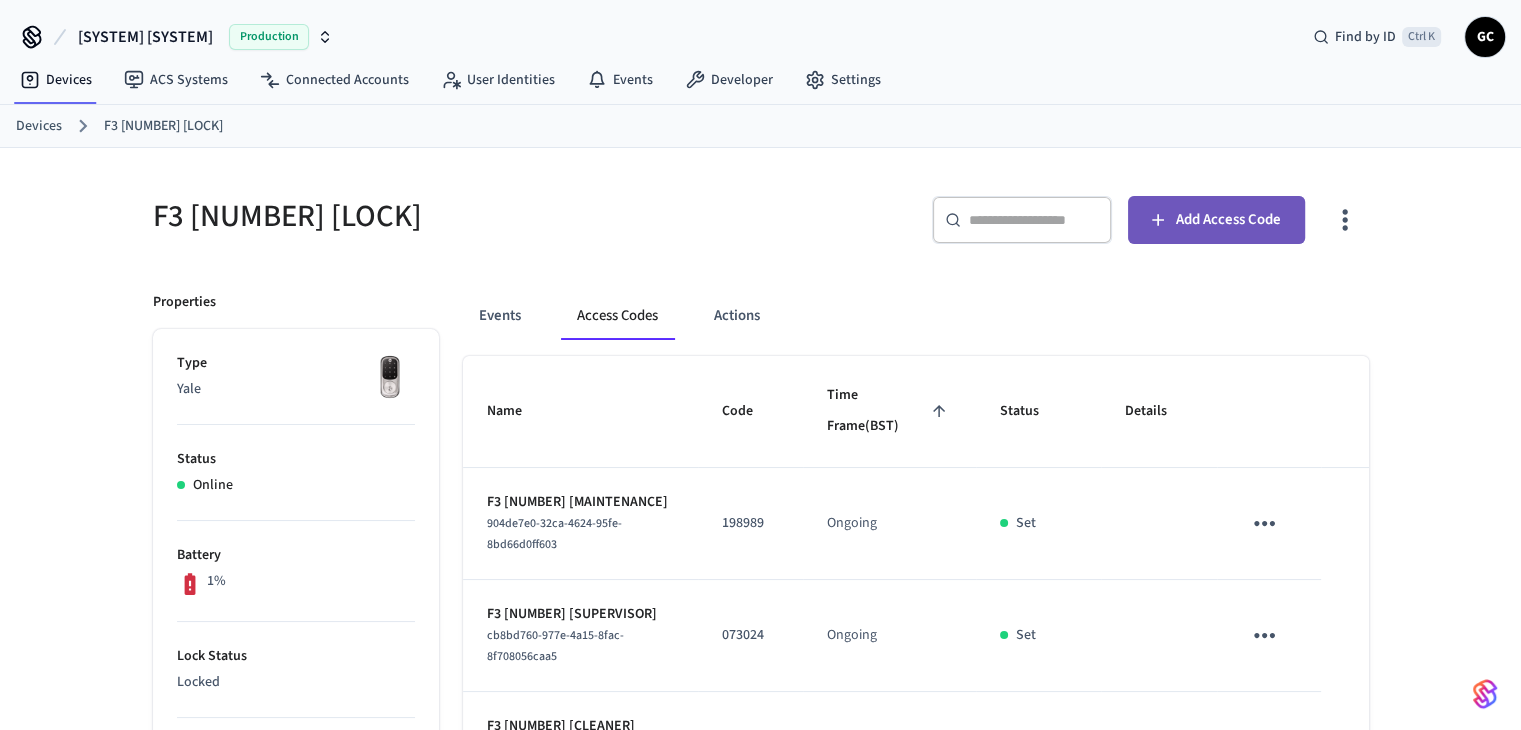 click on "Add Access Code" at bounding box center (1228, 220) 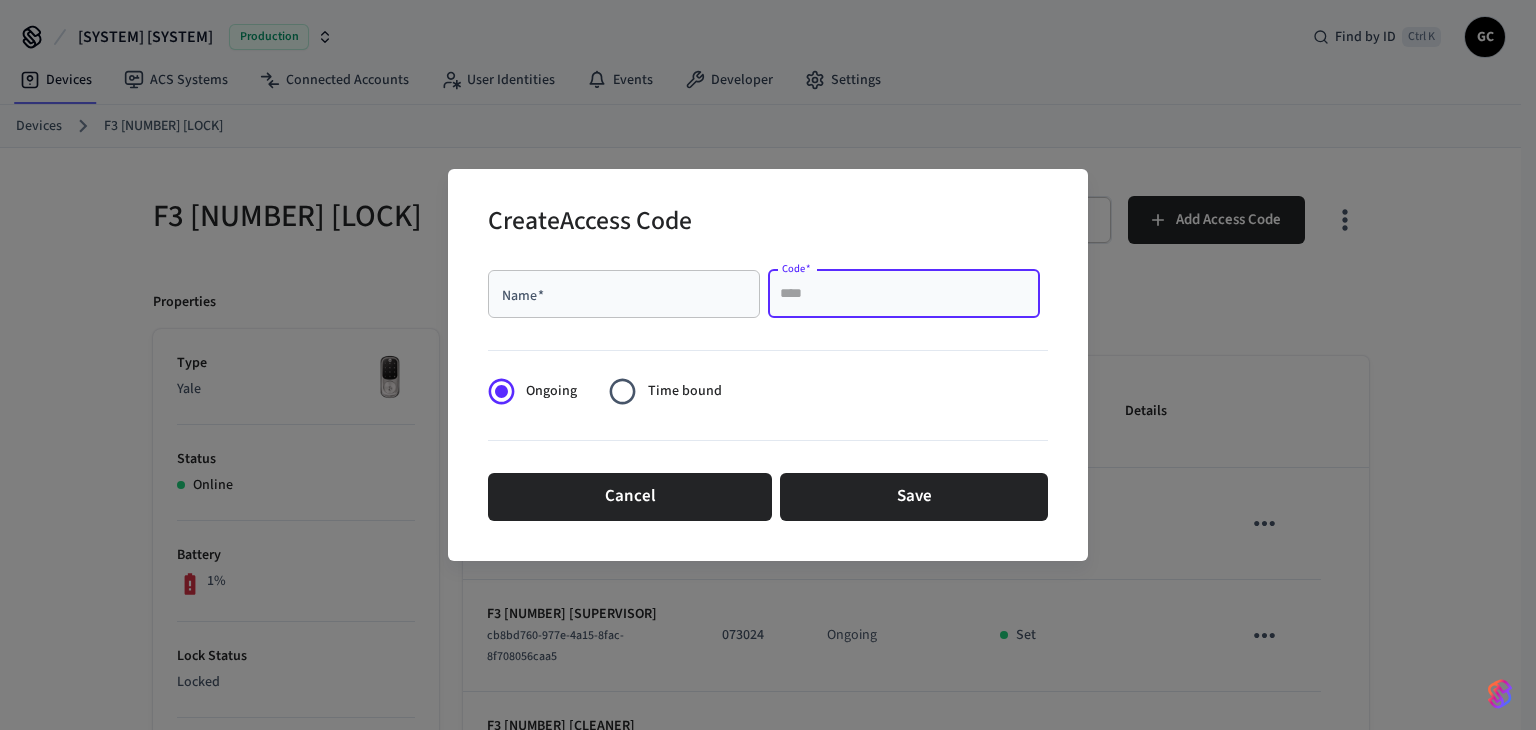 click on "Code   *" at bounding box center [904, 294] 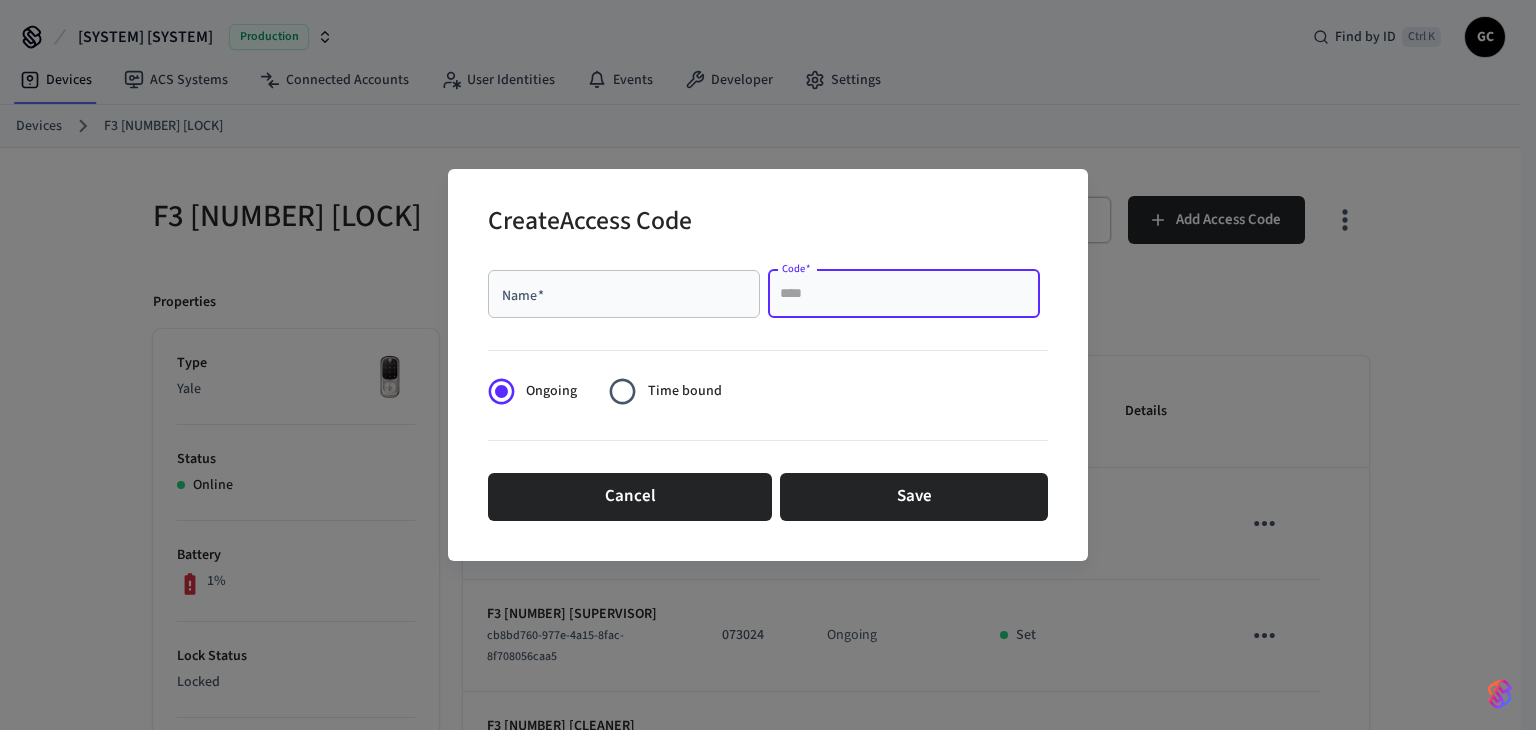 paste on "****" 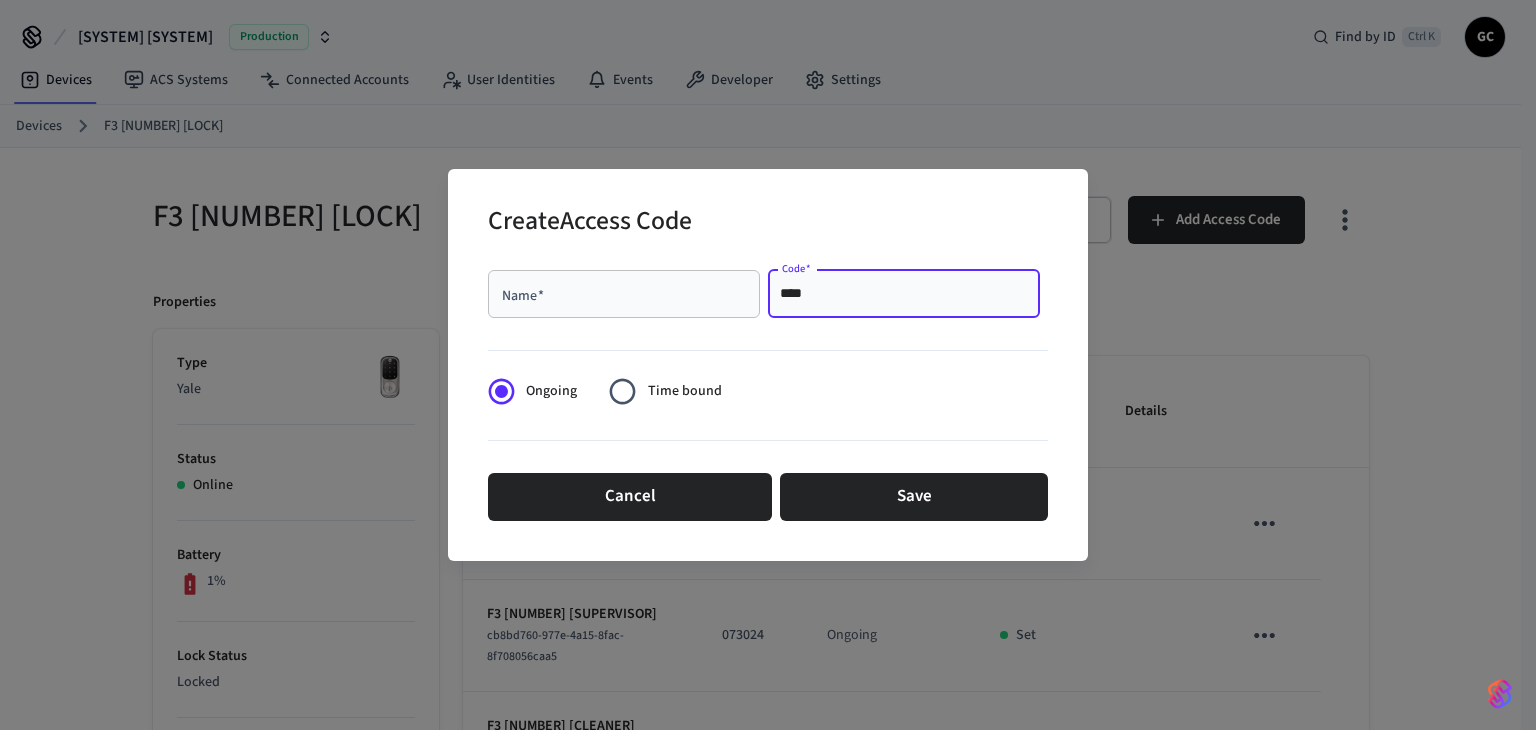 type on "****" 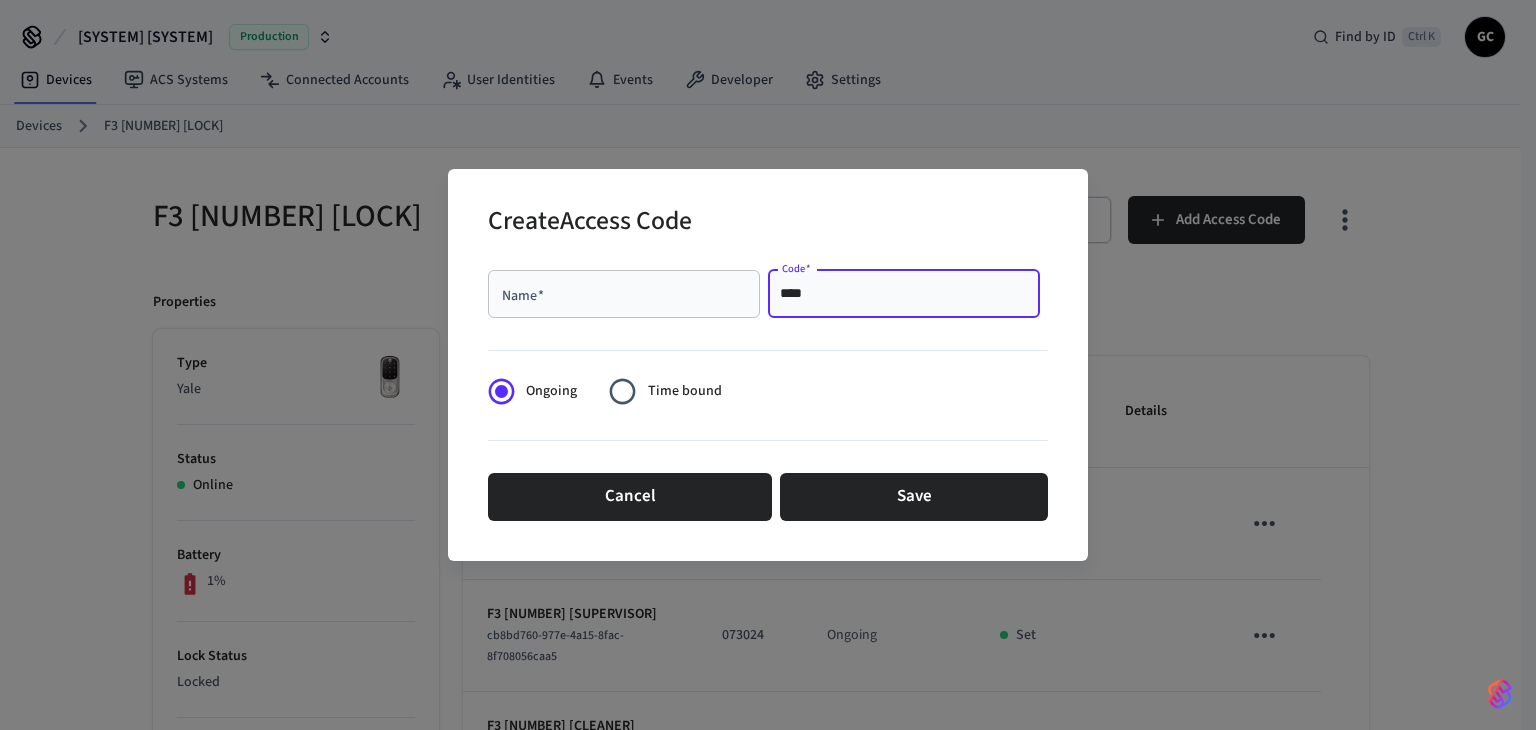 click on "Name   *" at bounding box center [624, 294] 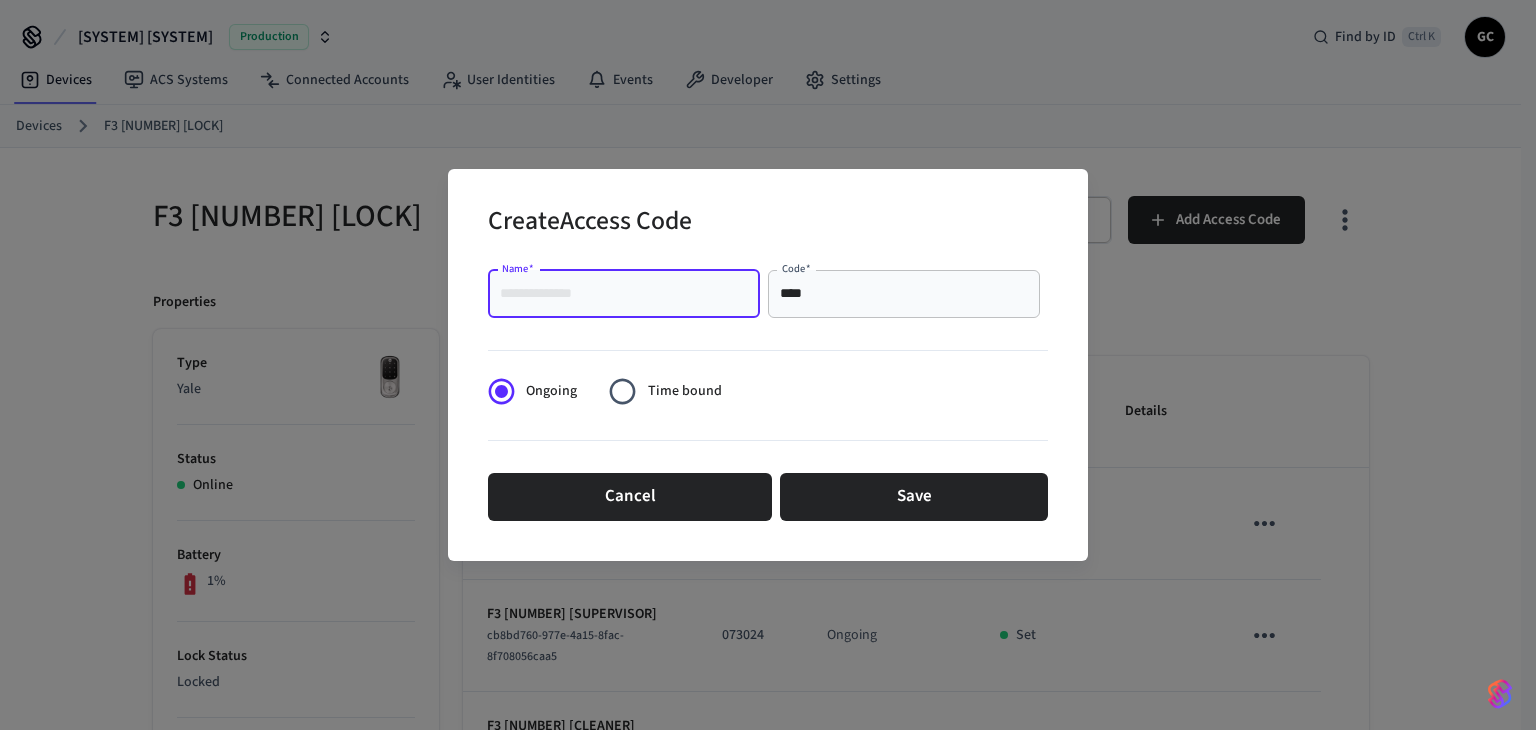 paste on "**********" 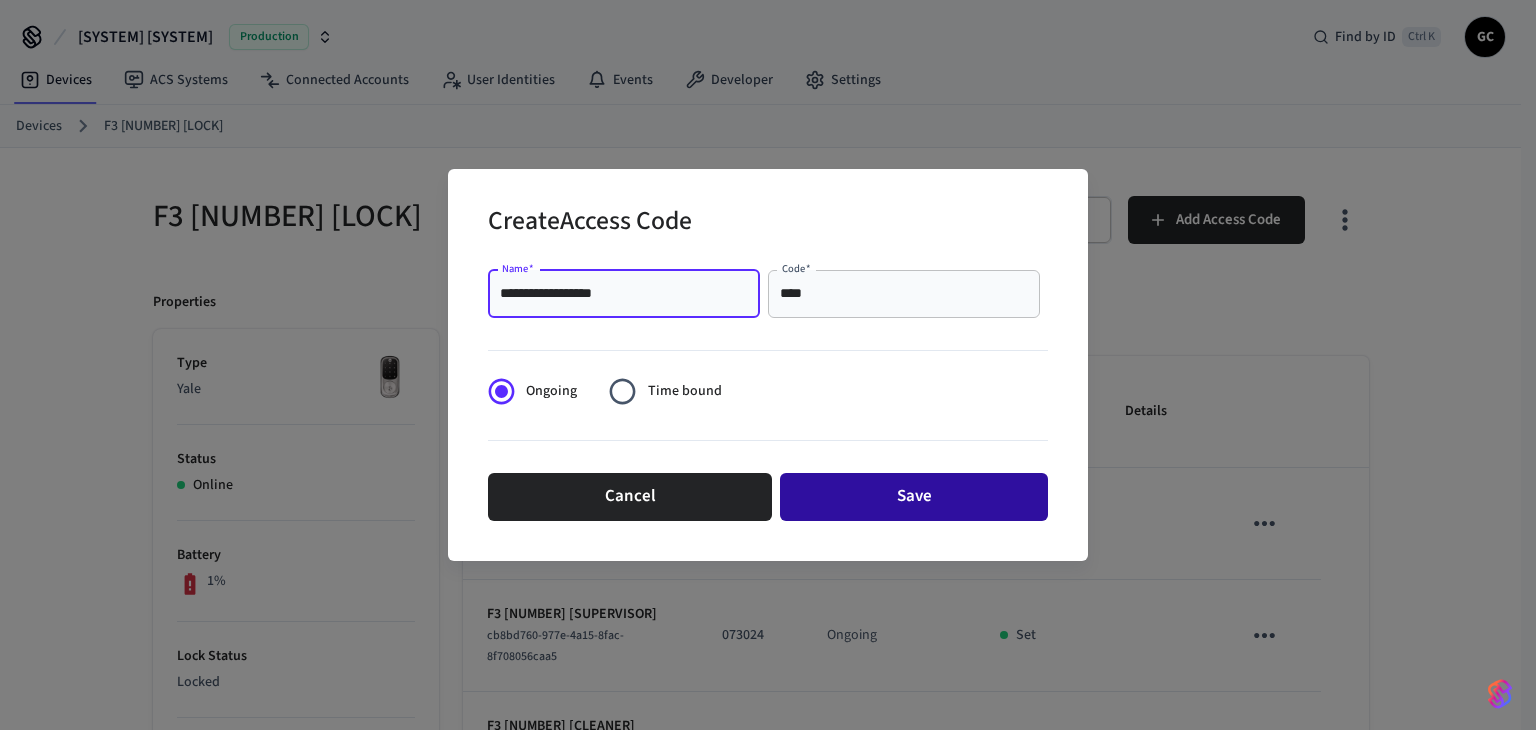 type on "**********" 